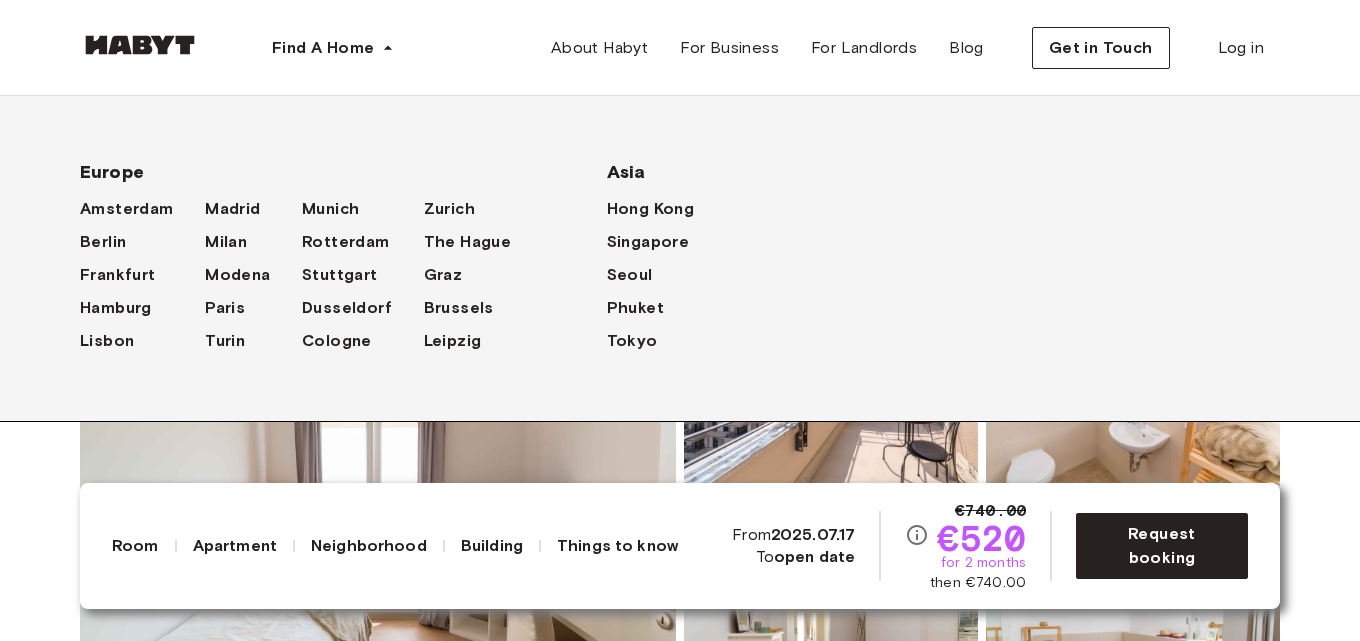 scroll, scrollTop: 0, scrollLeft: 0, axis: both 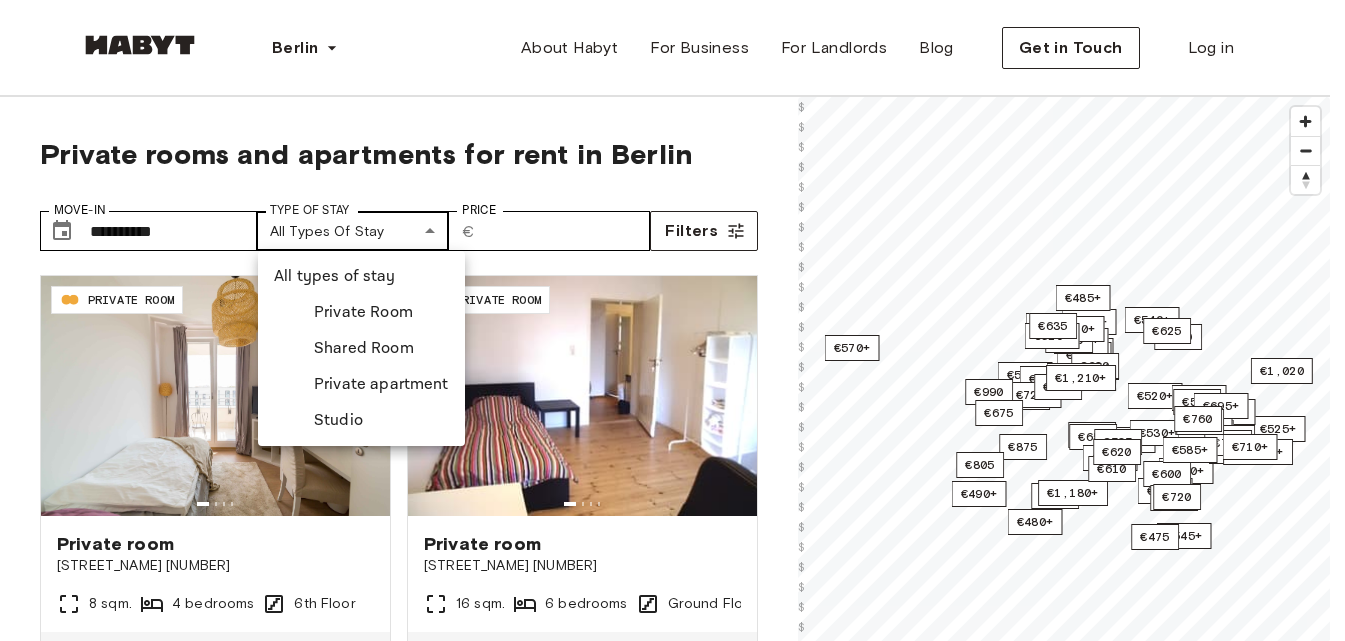 click on "**********" at bounding box center (672, 2395) 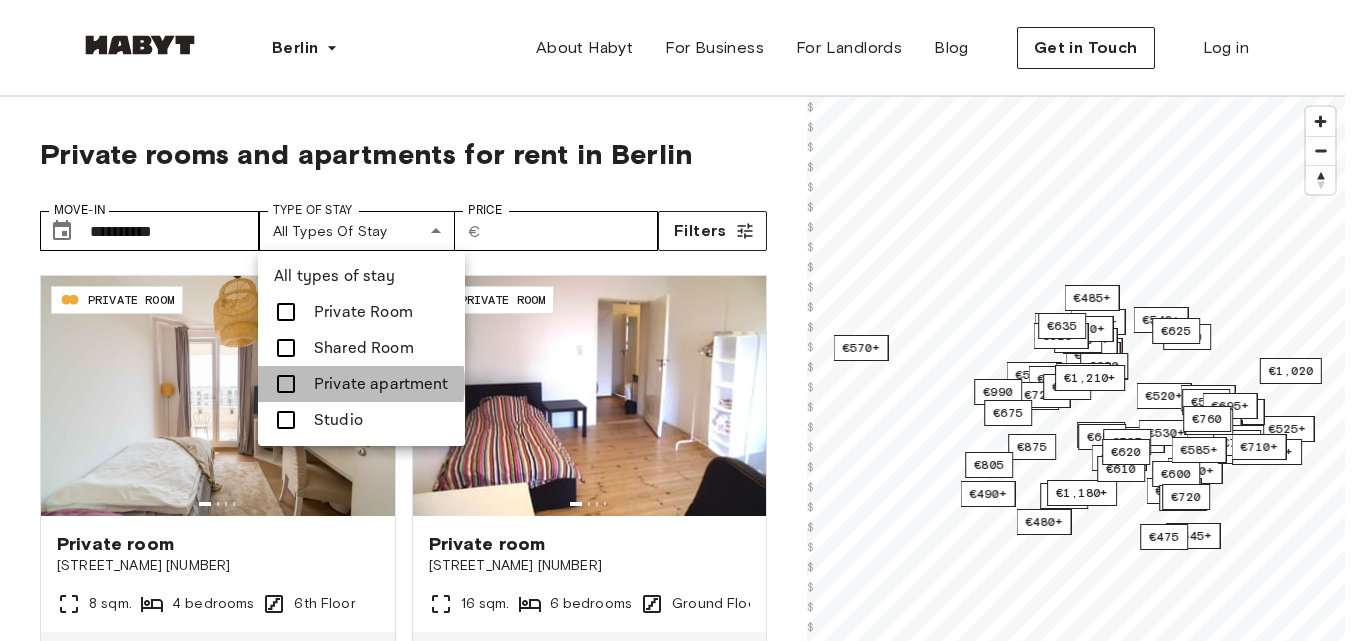 click on "Private apartment" at bounding box center [381, 384] 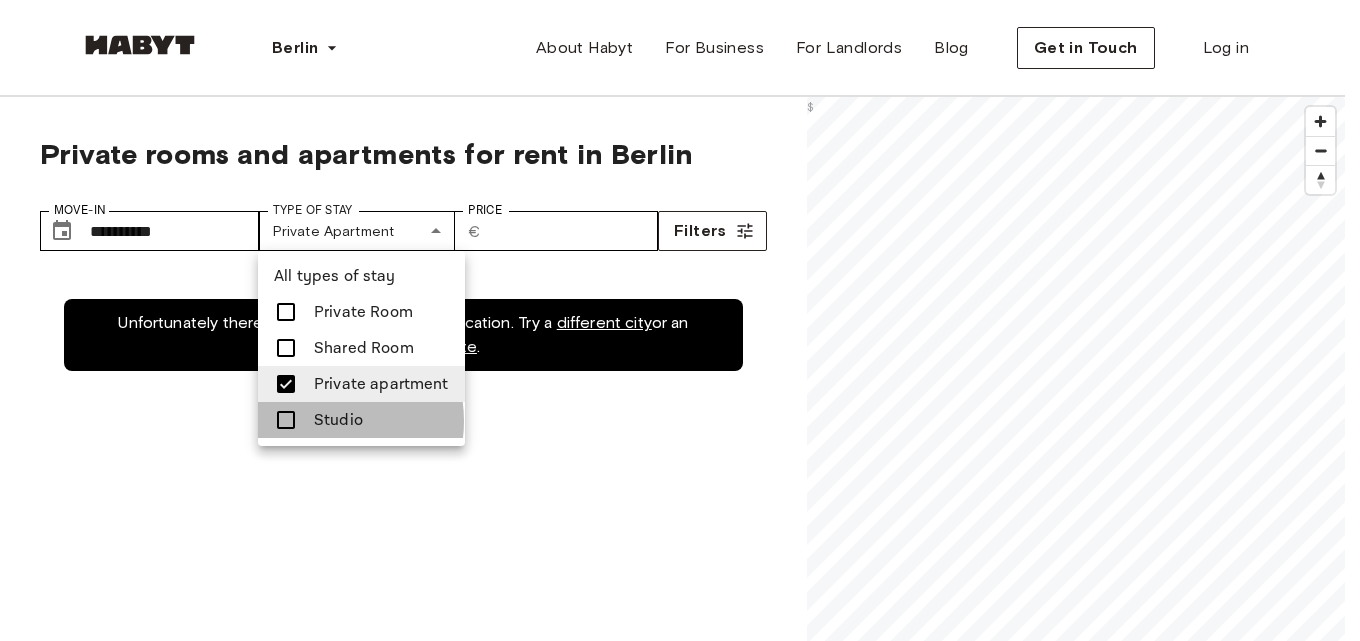 click on "Studio" at bounding box center [338, 420] 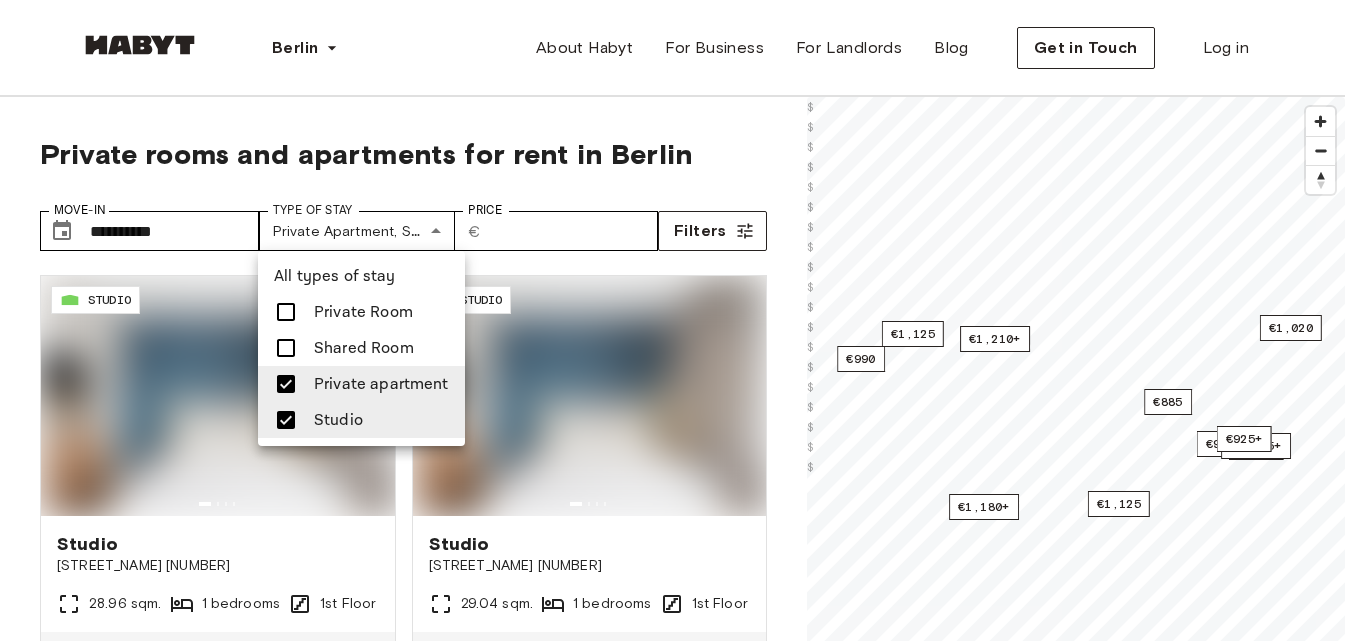 drag, startPoint x: 303, startPoint y: 403, endPoint x: 295, endPoint y: 383, distance: 21.540659 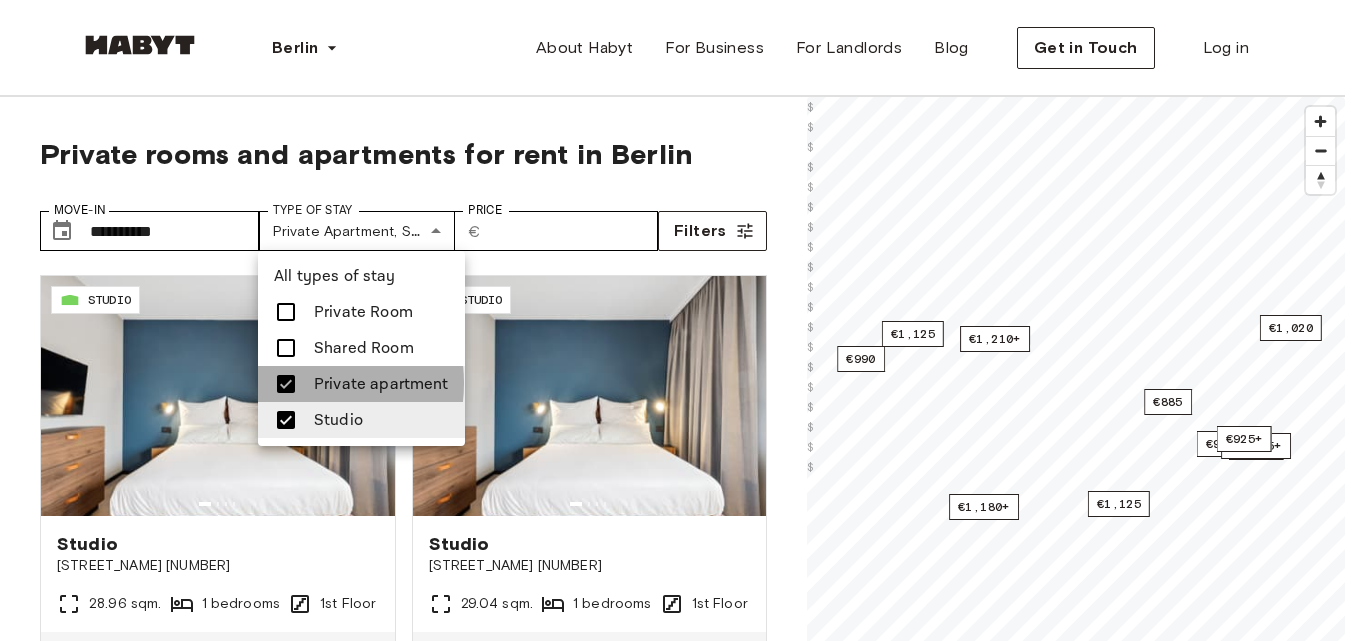 click at bounding box center [286, 384] 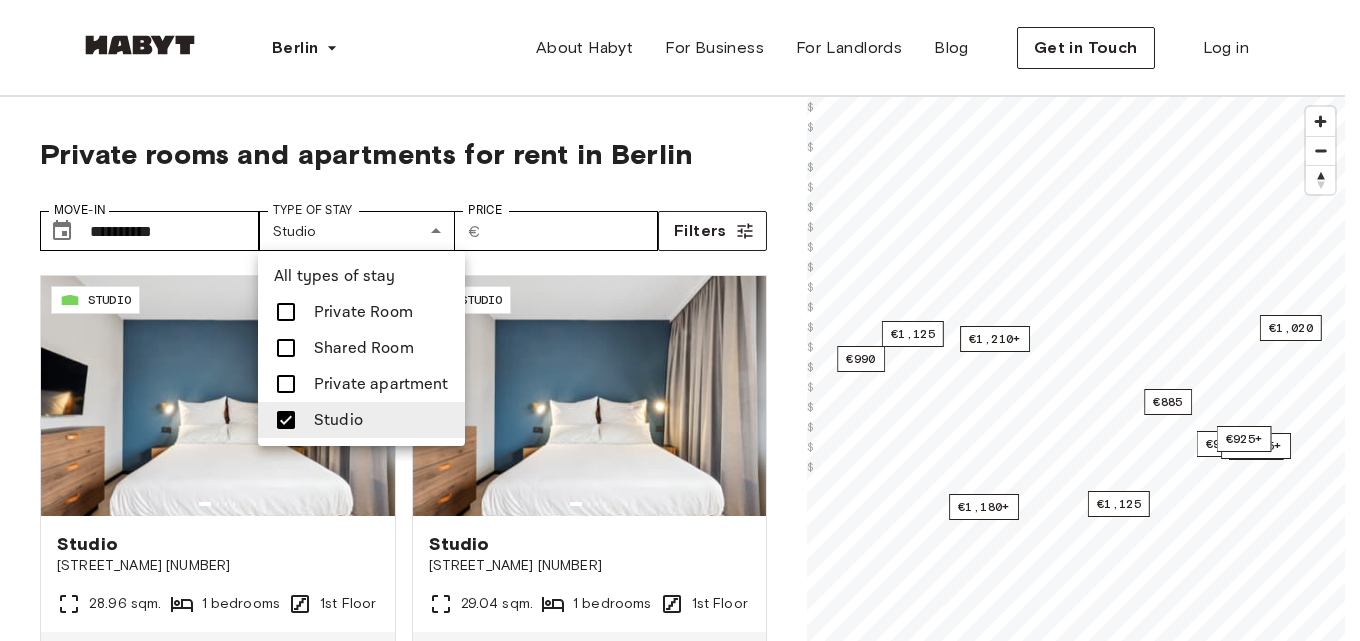 drag, startPoint x: 764, startPoint y: 345, endPoint x: 761, endPoint y: 368, distance: 23.194826 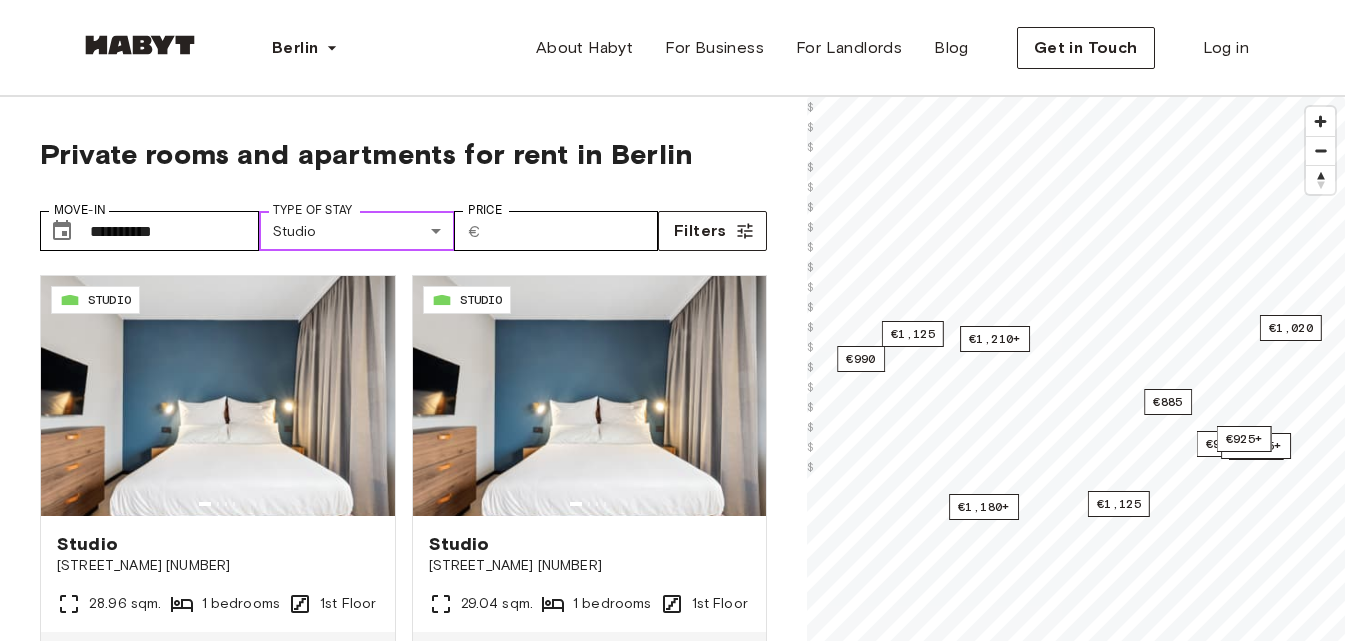 scroll, scrollTop: 547, scrollLeft: 0, axis: vertical 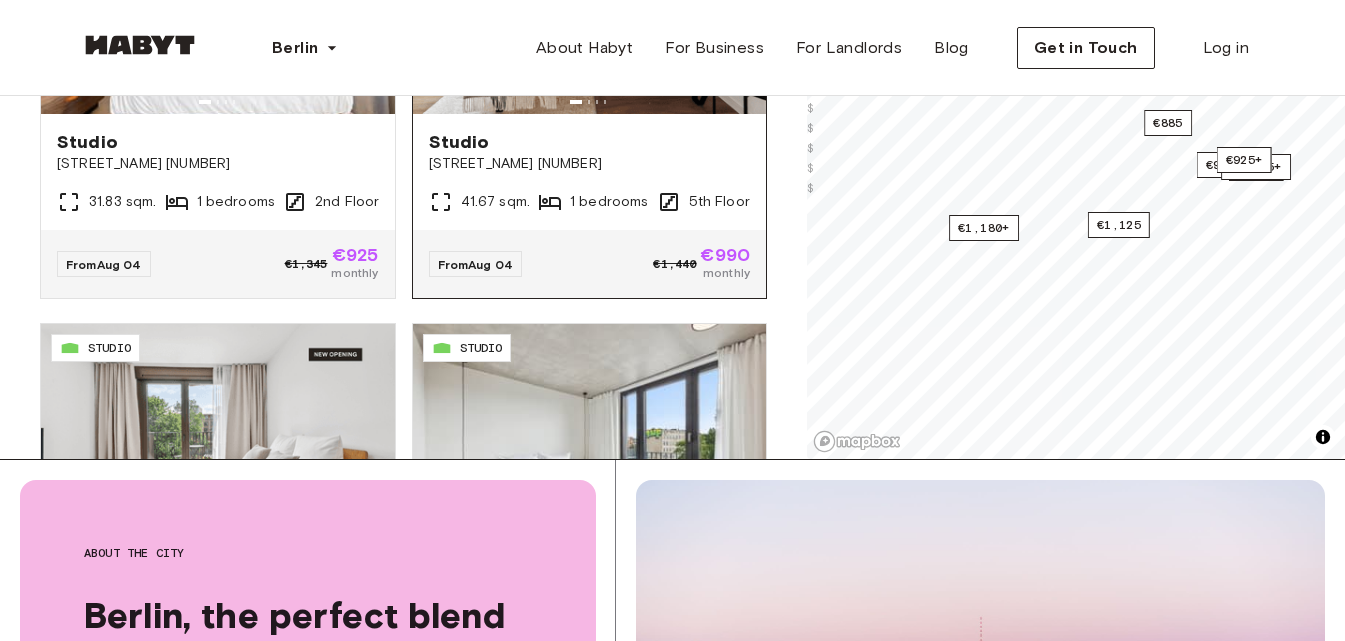 drag, startPoint x: 762, startPoint y: 71, endPoint x: 686, endPoint y: 102, distance: 82.07923 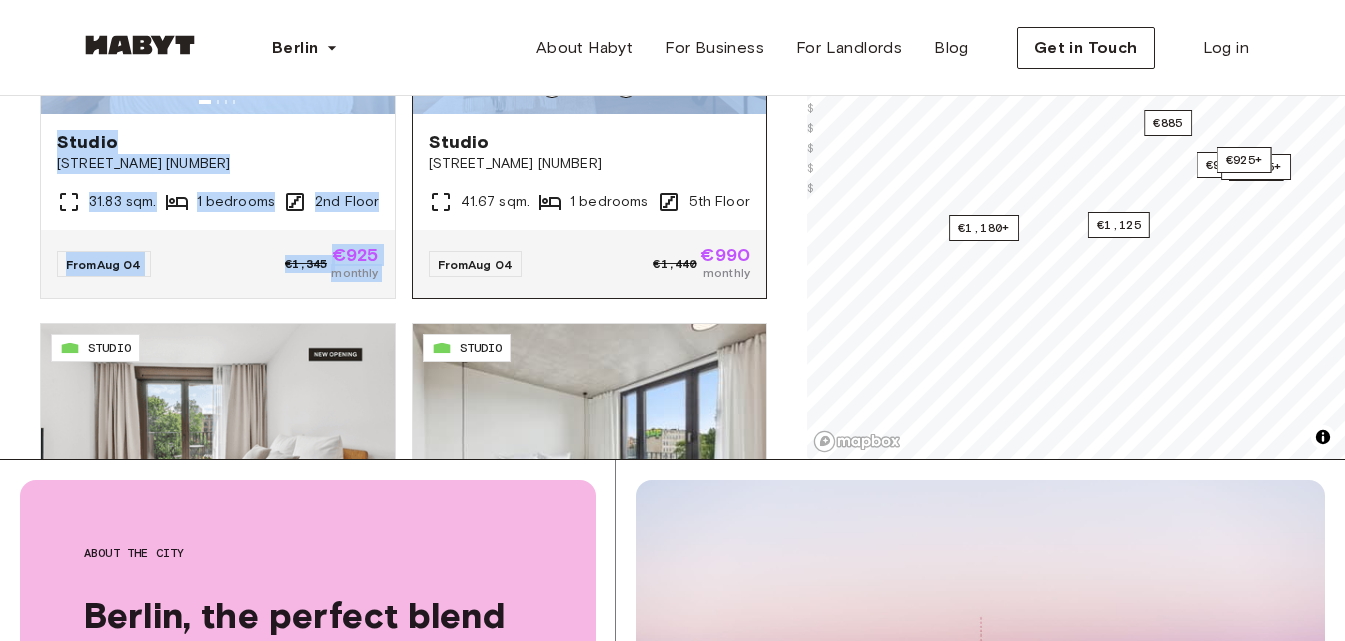 click on "1 bedrooms" at bounding box center (593, 202) 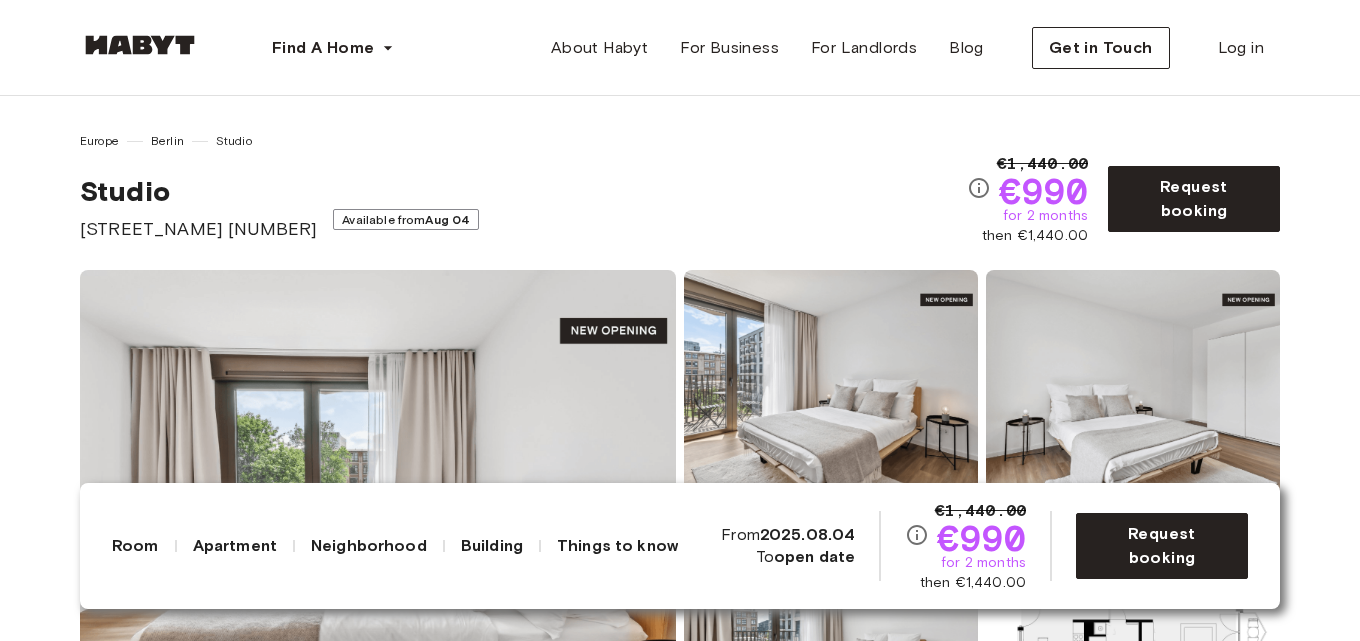 scroll, scrollTop: 0, scrollLeft: 0, axis: both 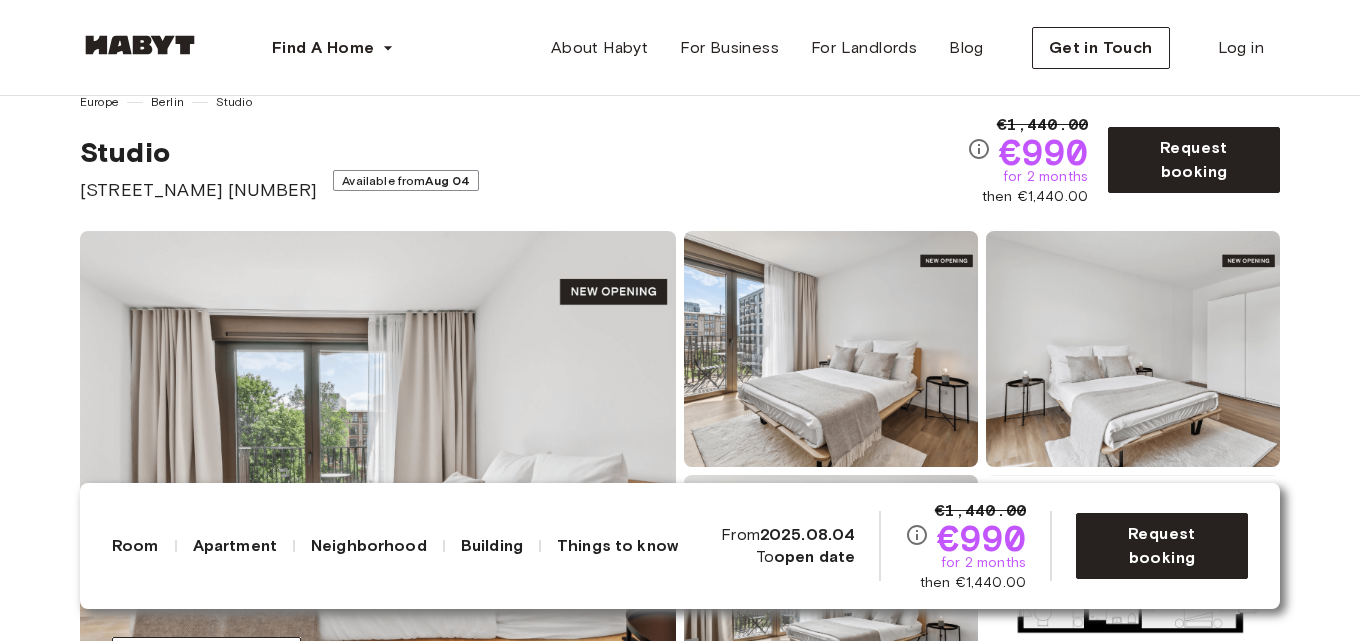click on "€1,440.00 €990 for 2 months then €1,440.00" at bounding box center [1035, 160] 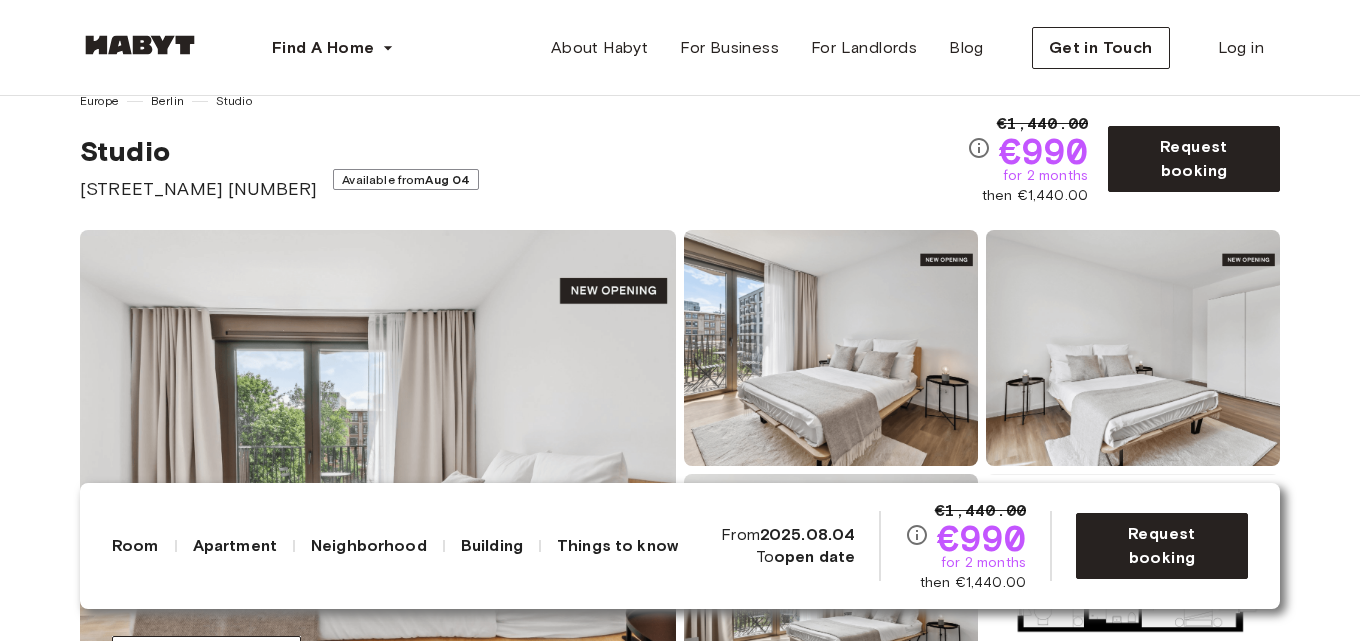 click on "€990" at bounding box center [1027, 151] 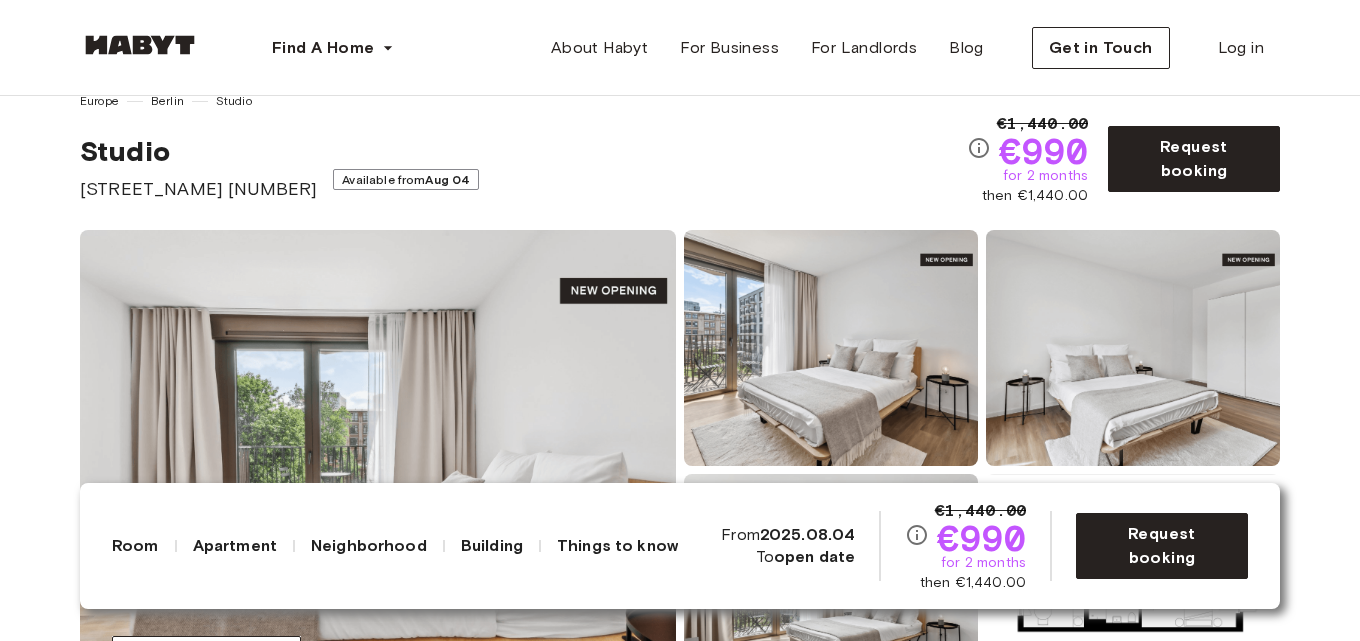click on "Studio Studio [STREET_NAME] [NUMBER] Available from  [DATE]" at bounding box center (523, 147) 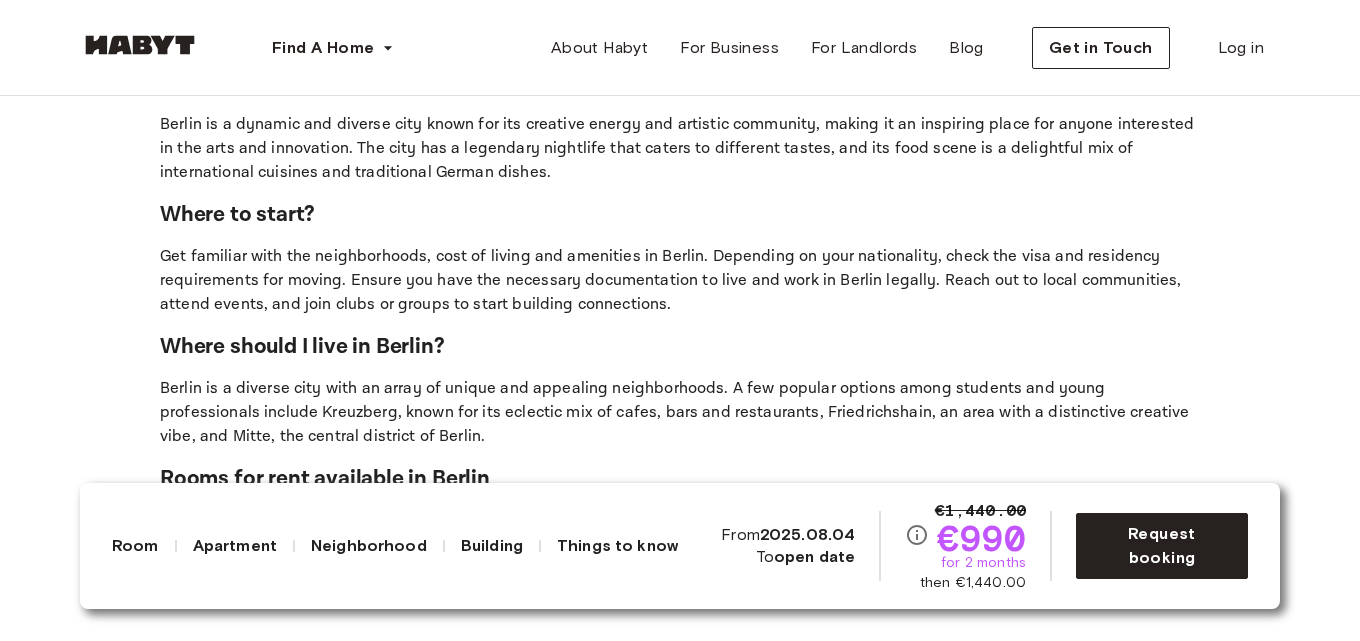 scroll, scrollTop: 4400, scrollLeft: 0, axis: vertical 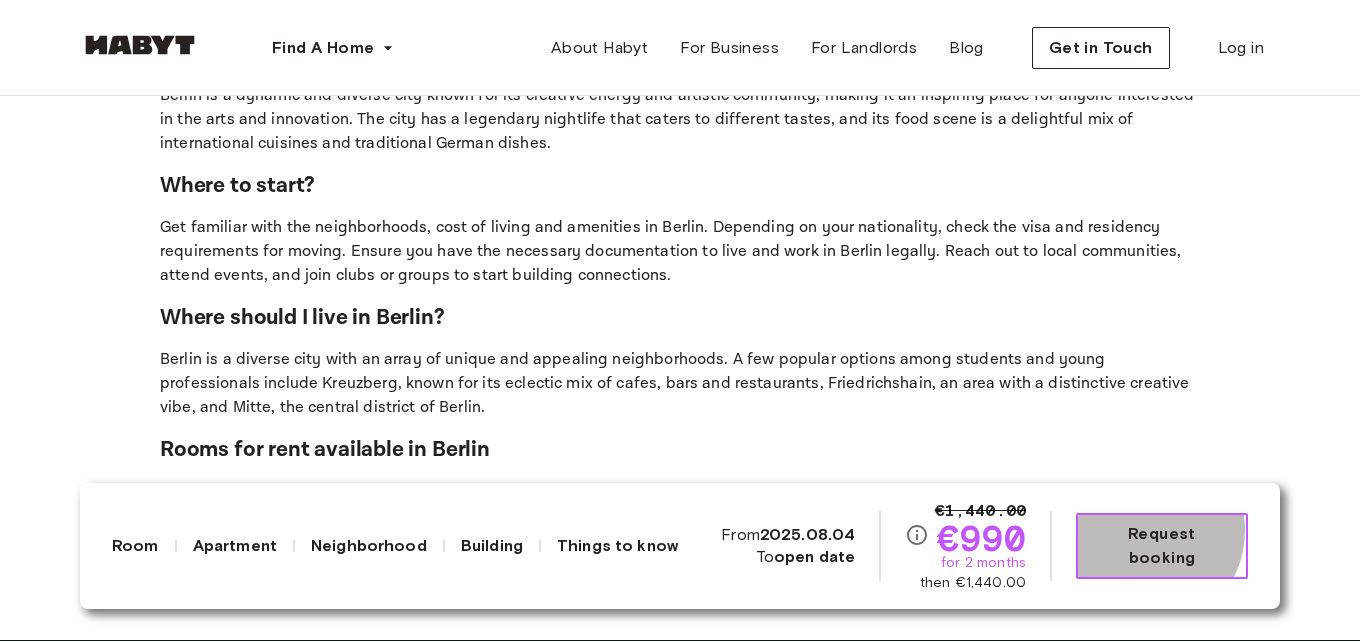 click on "Request booking" at bounding box center (1162, 546) 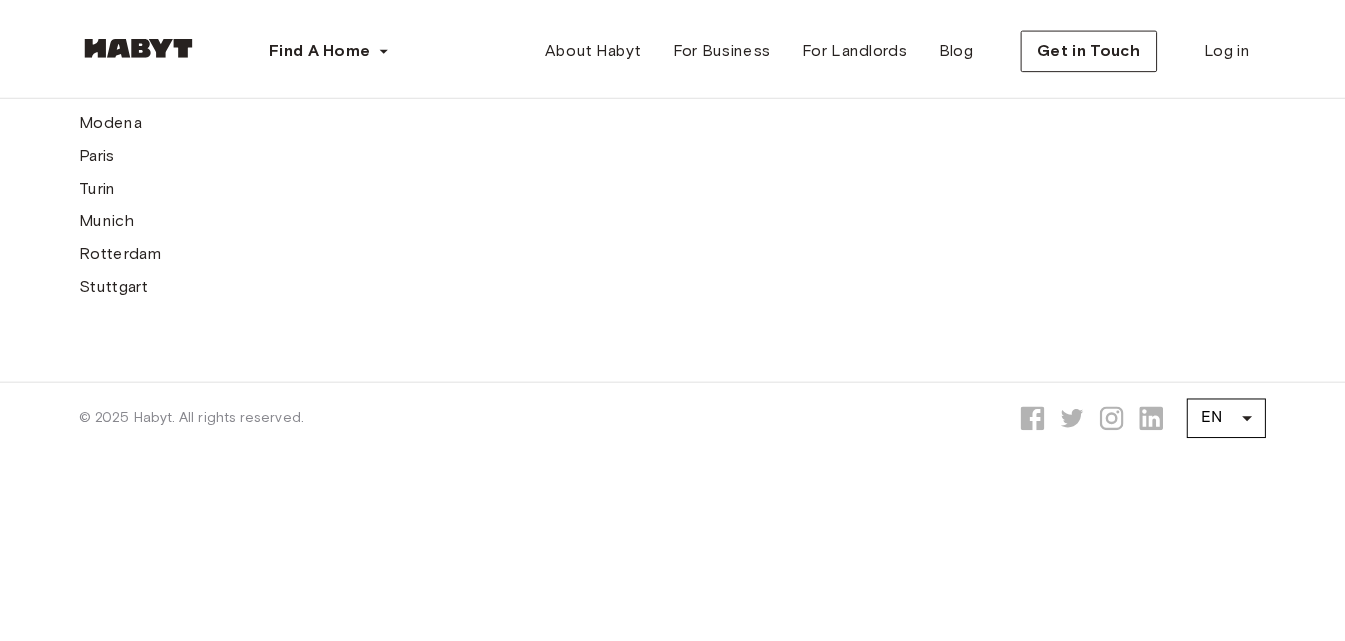 scroll, scrollTop: 0, scrollLeft: 0, axis: both 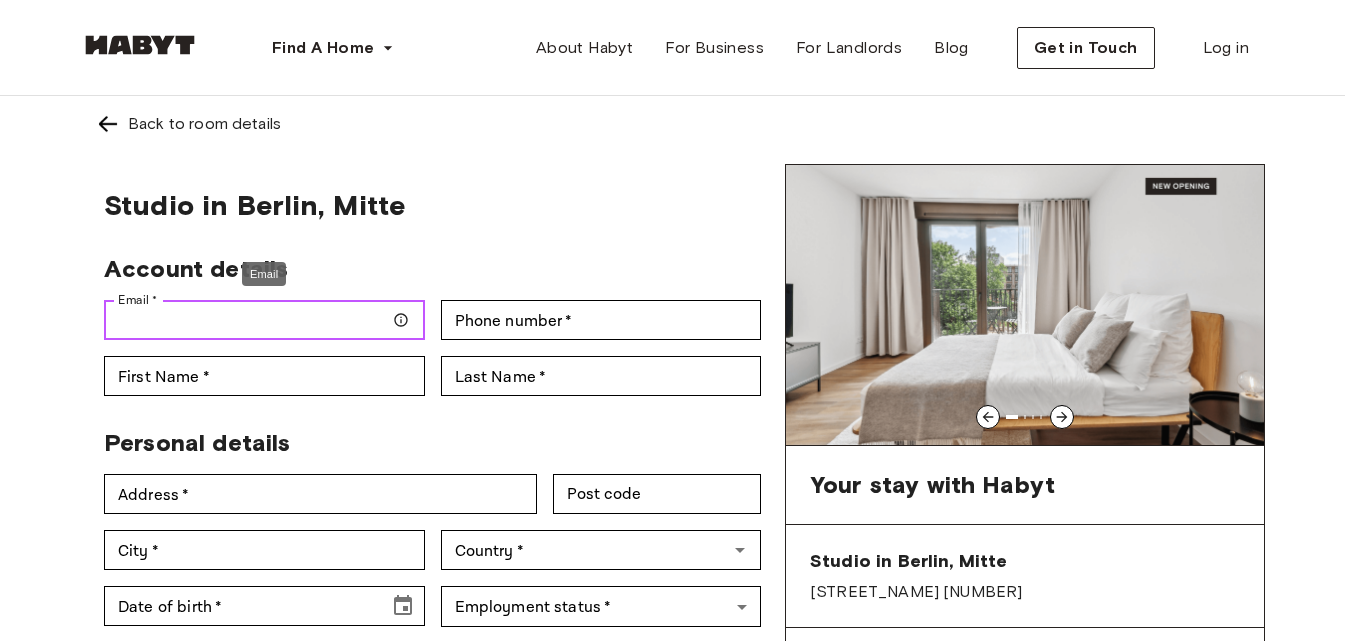 click on "Email   *" at bounding box center [264, 320] 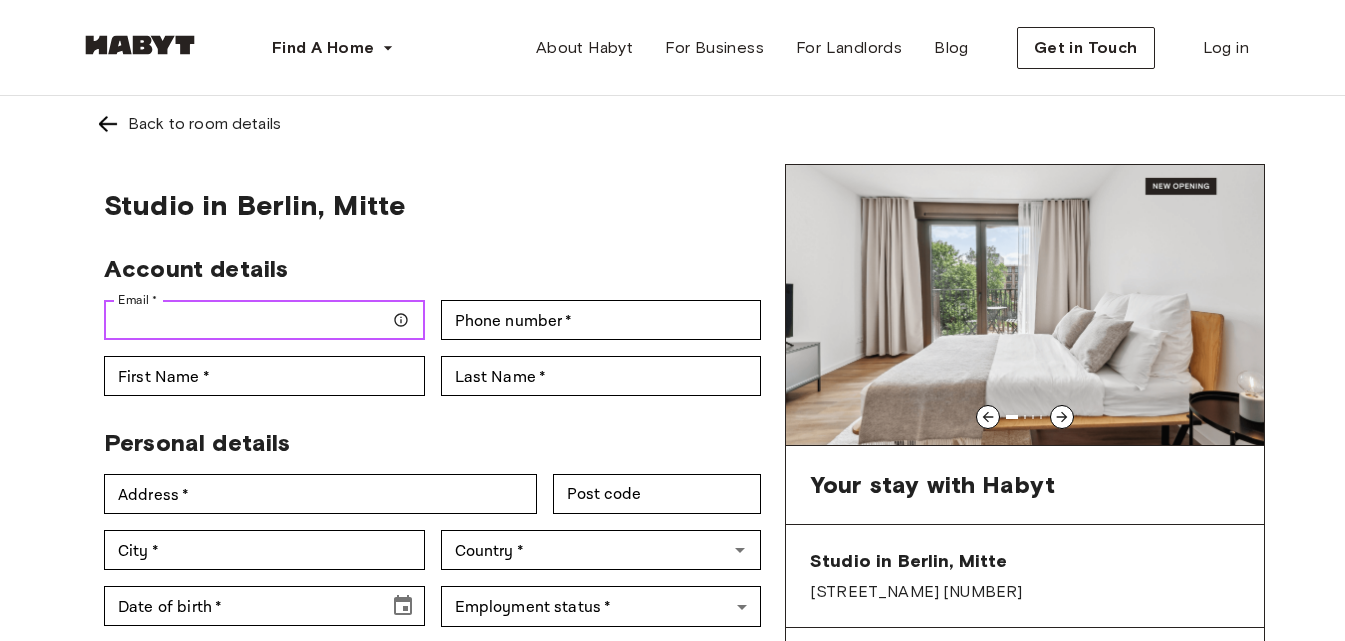 type on "**********" 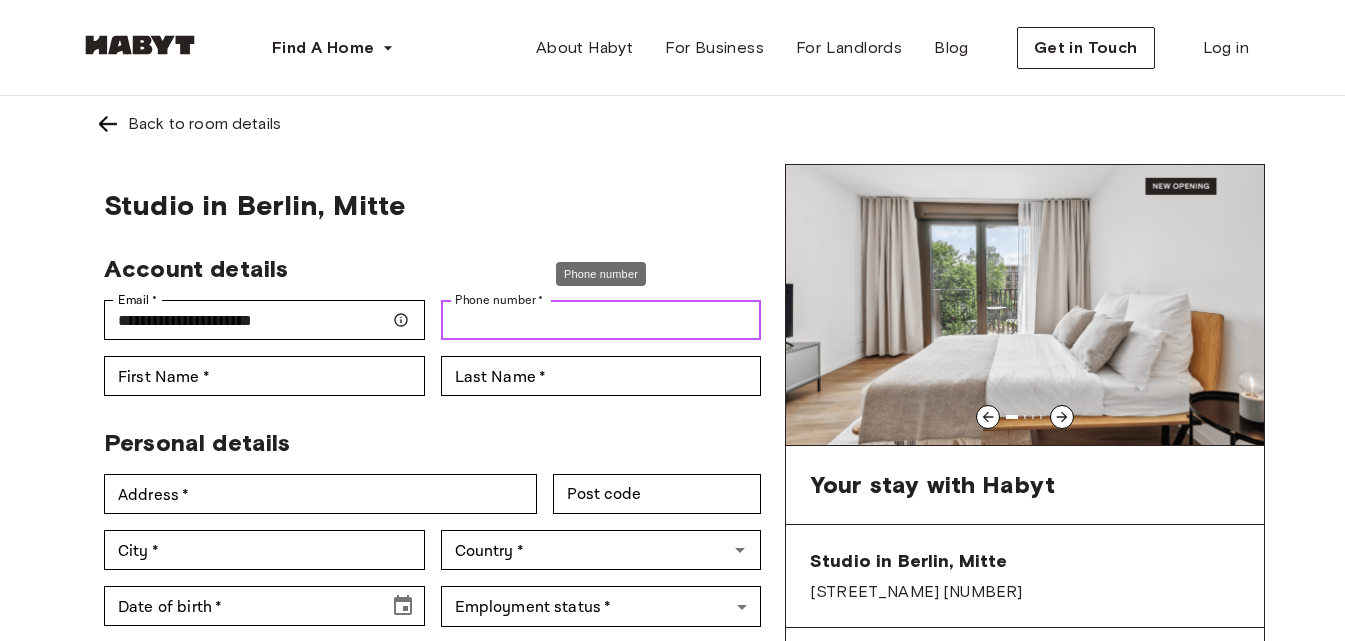 click on "Phone number   *" at bounding box center [601, 320] 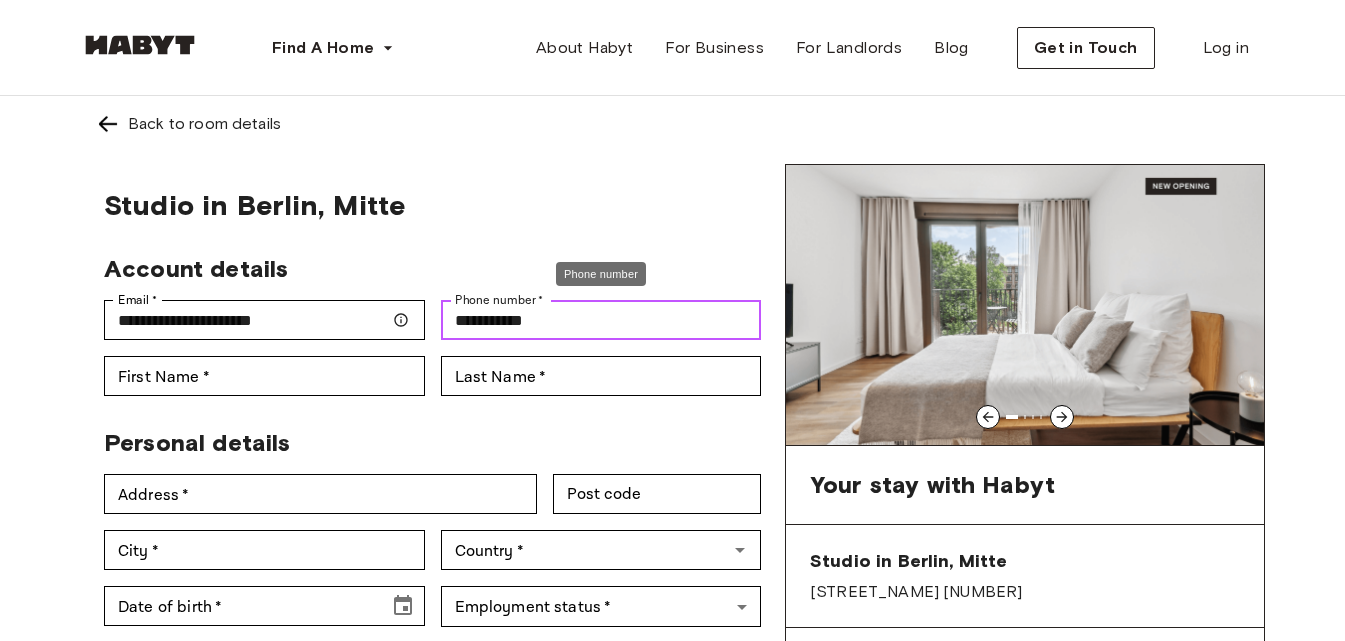 type on "**********" 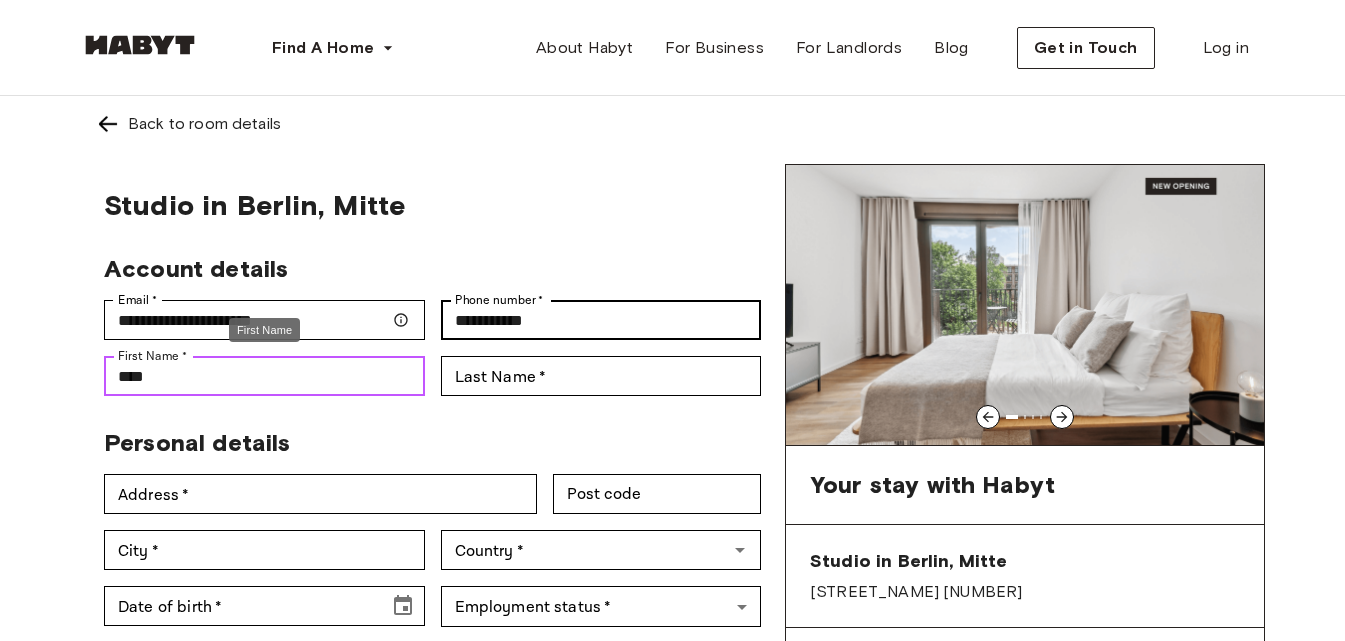 type on "****" 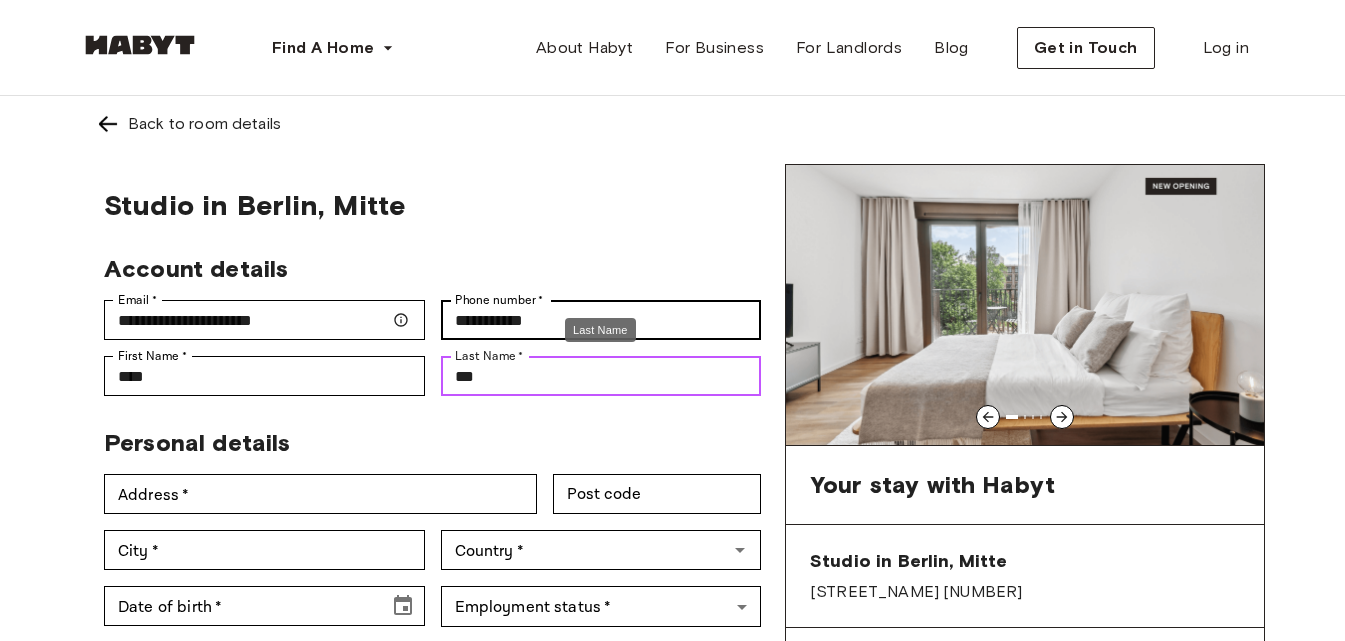type on "***" 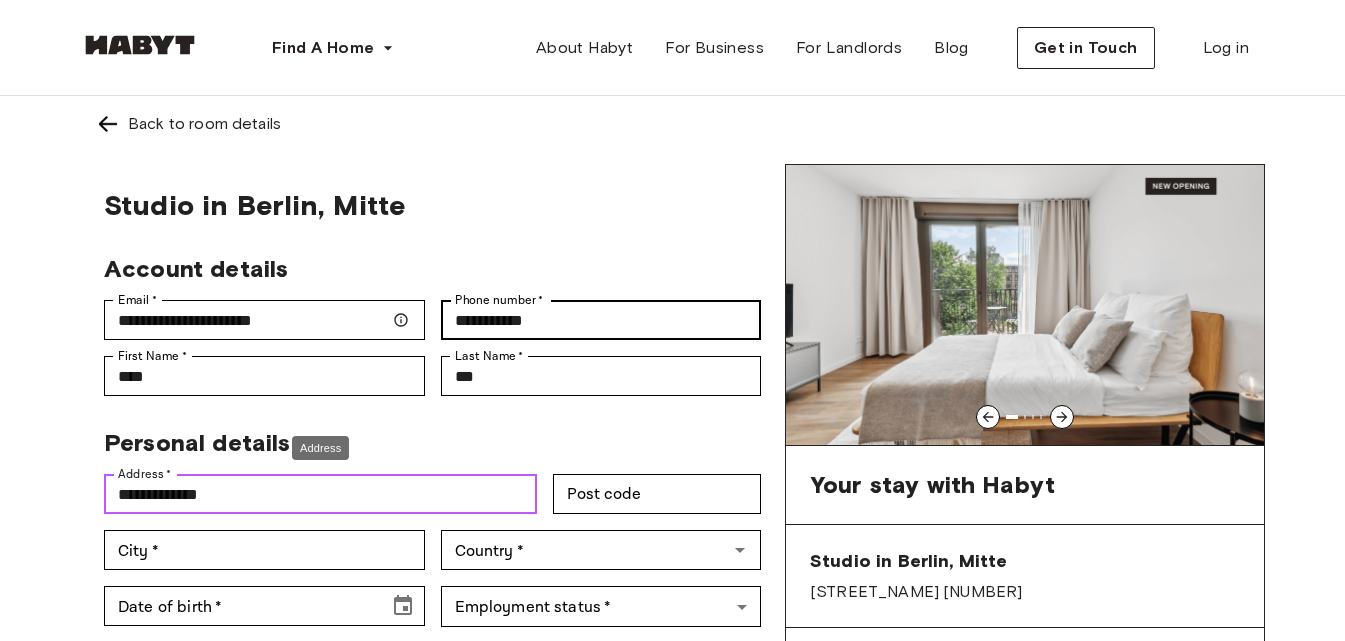 type on "**********" 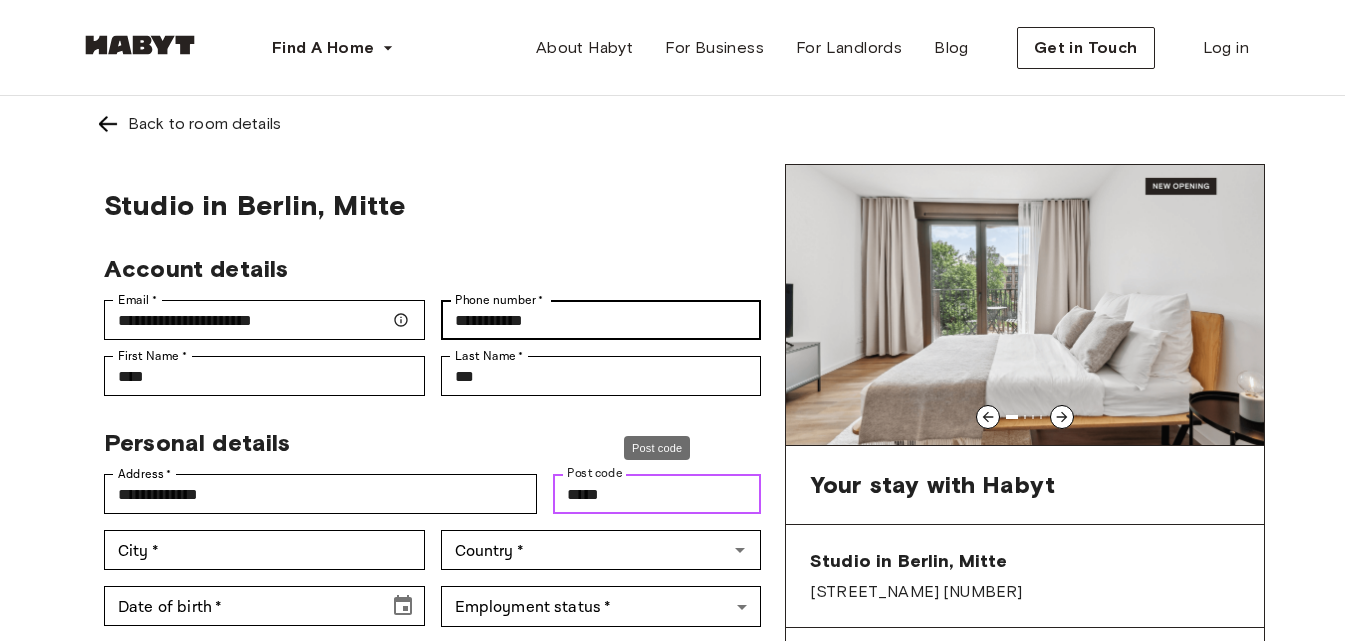 type on "*****" 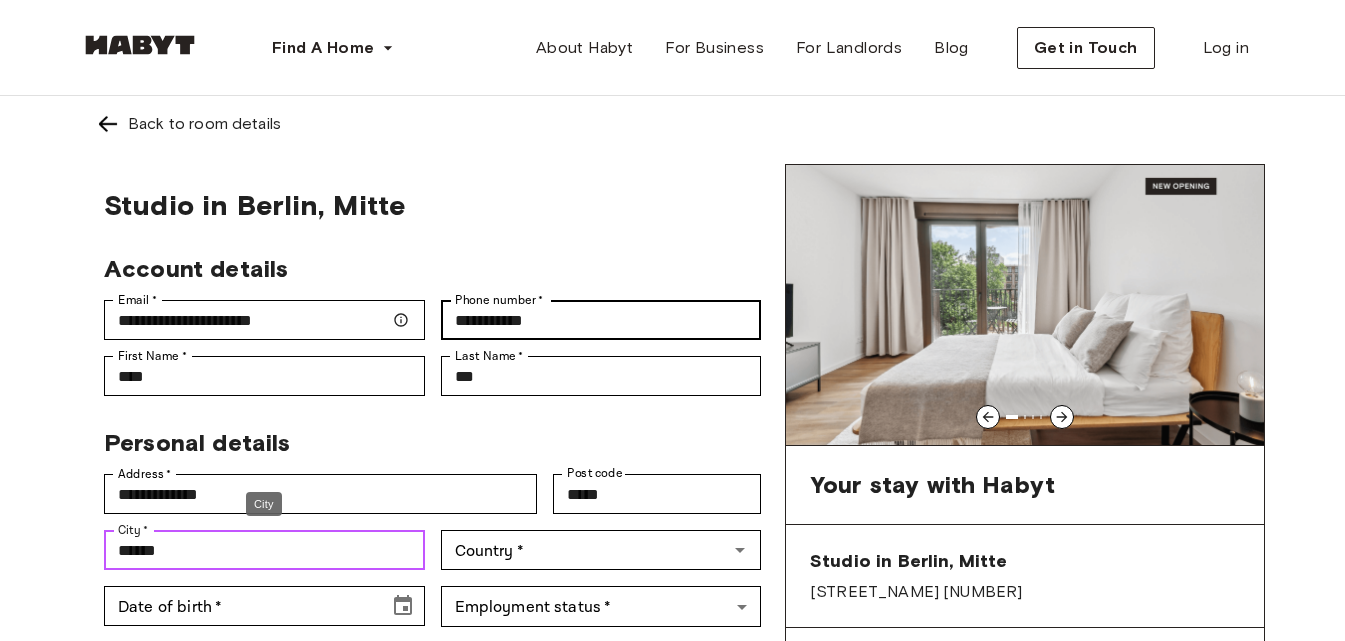 type on "******" 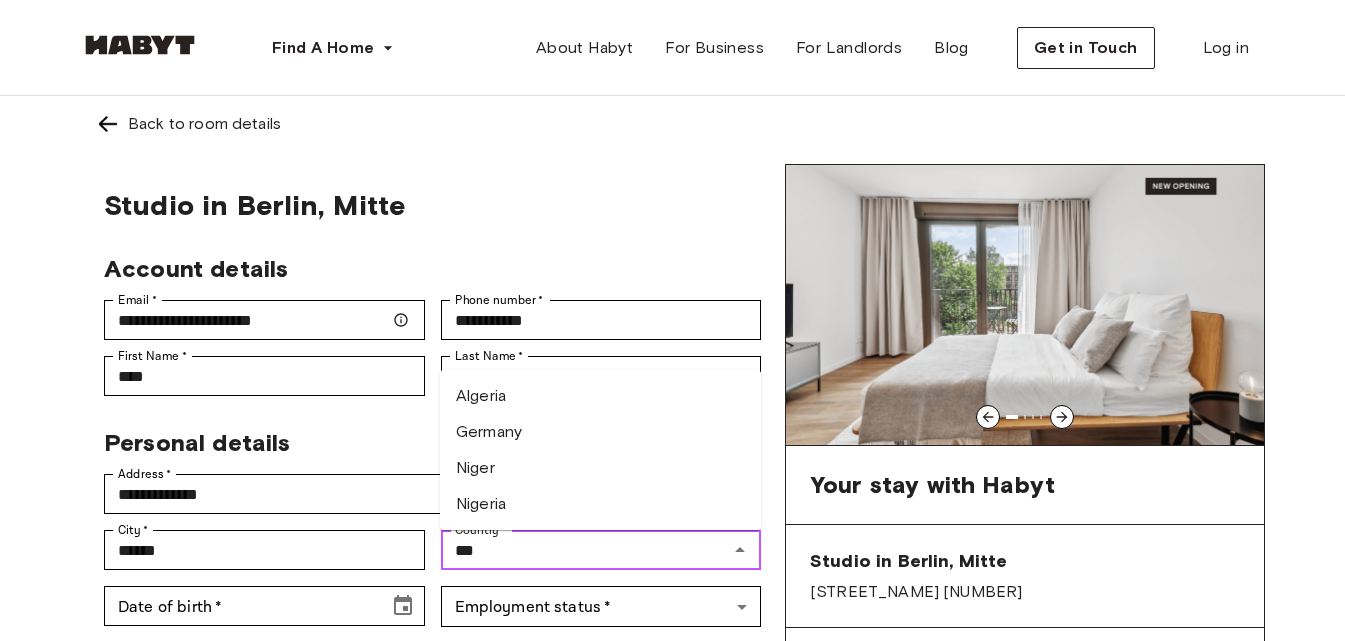 click on "Germany" at bounding box center (600, 432) 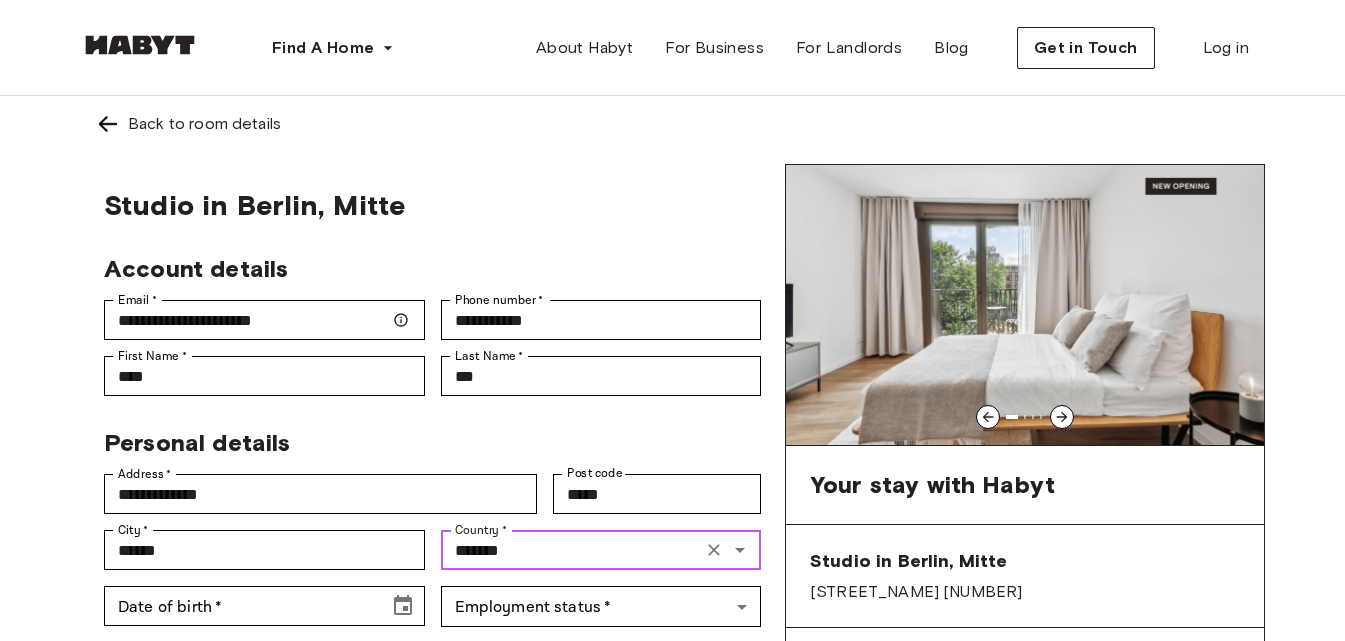 type on "*******" 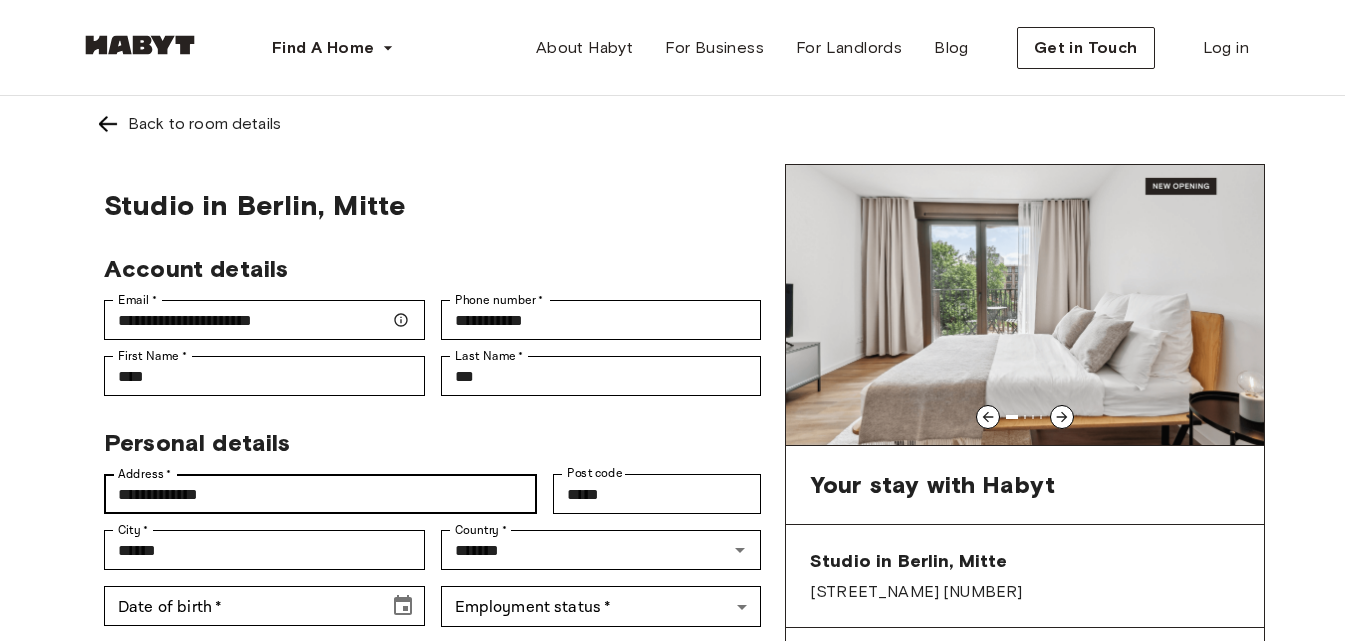 drag, startPoint x: 492, startPoint y: 447, endPoint x: 451, endPoint y: 478, distance: 51.40039 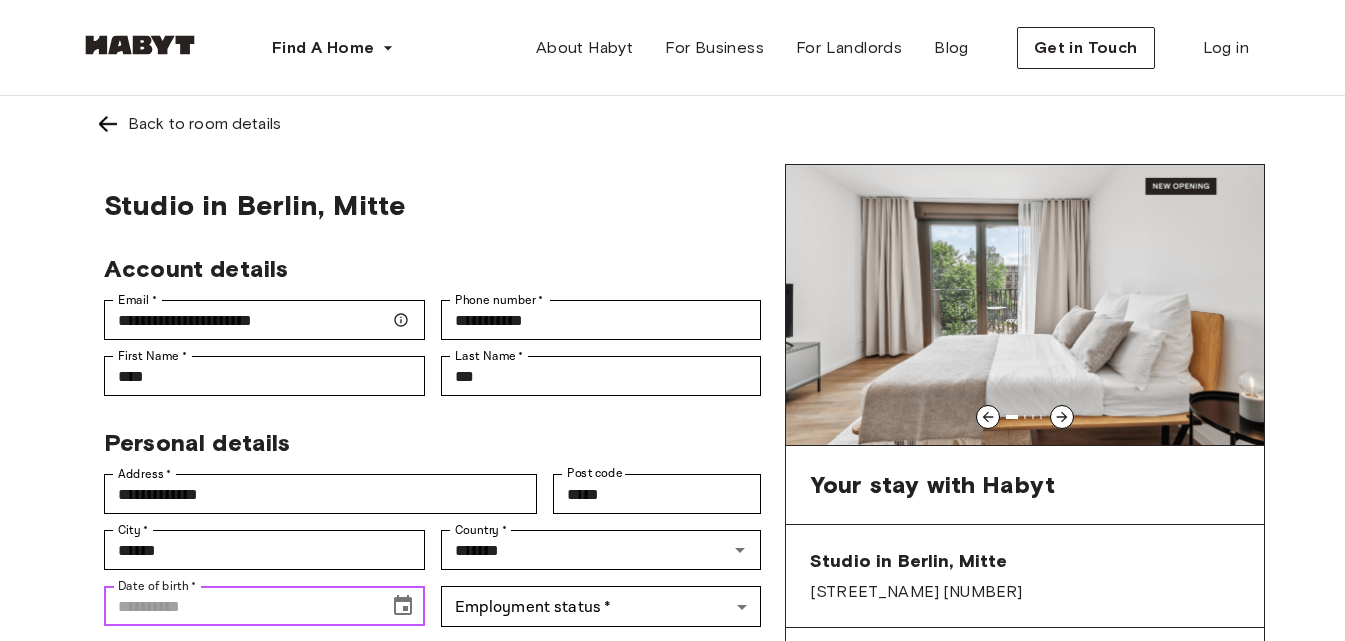 click on "Date of birth   *" at bounding box center [239, 606] 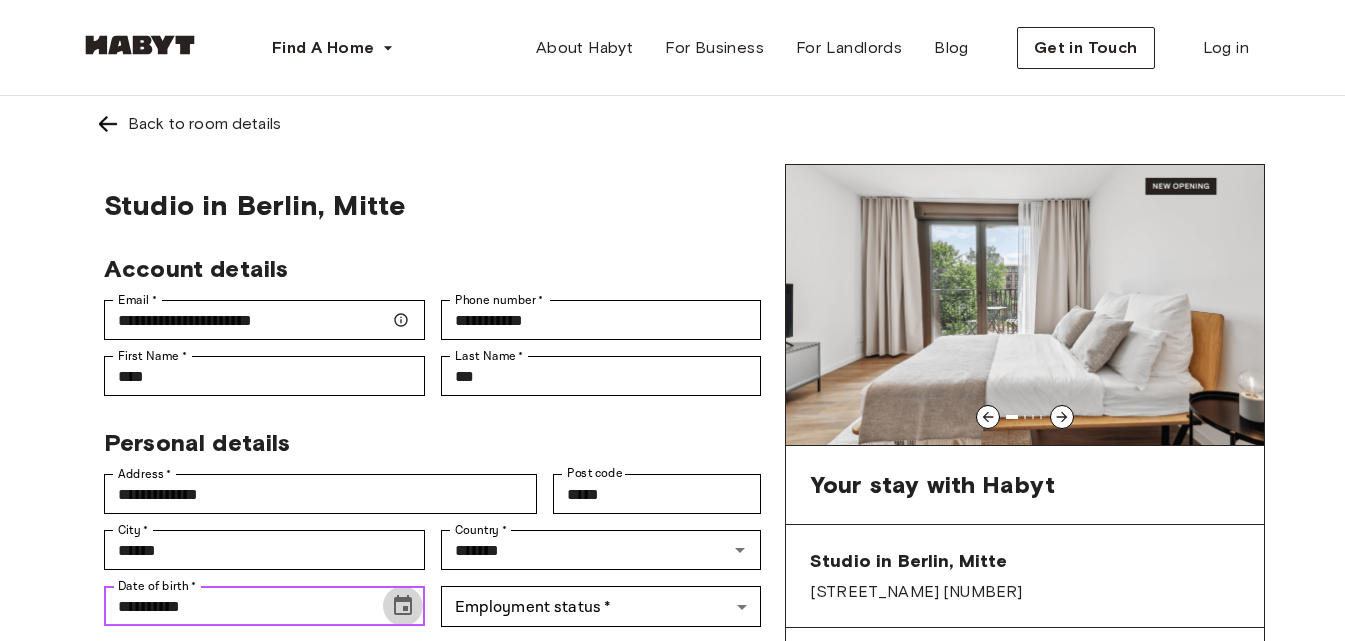 click 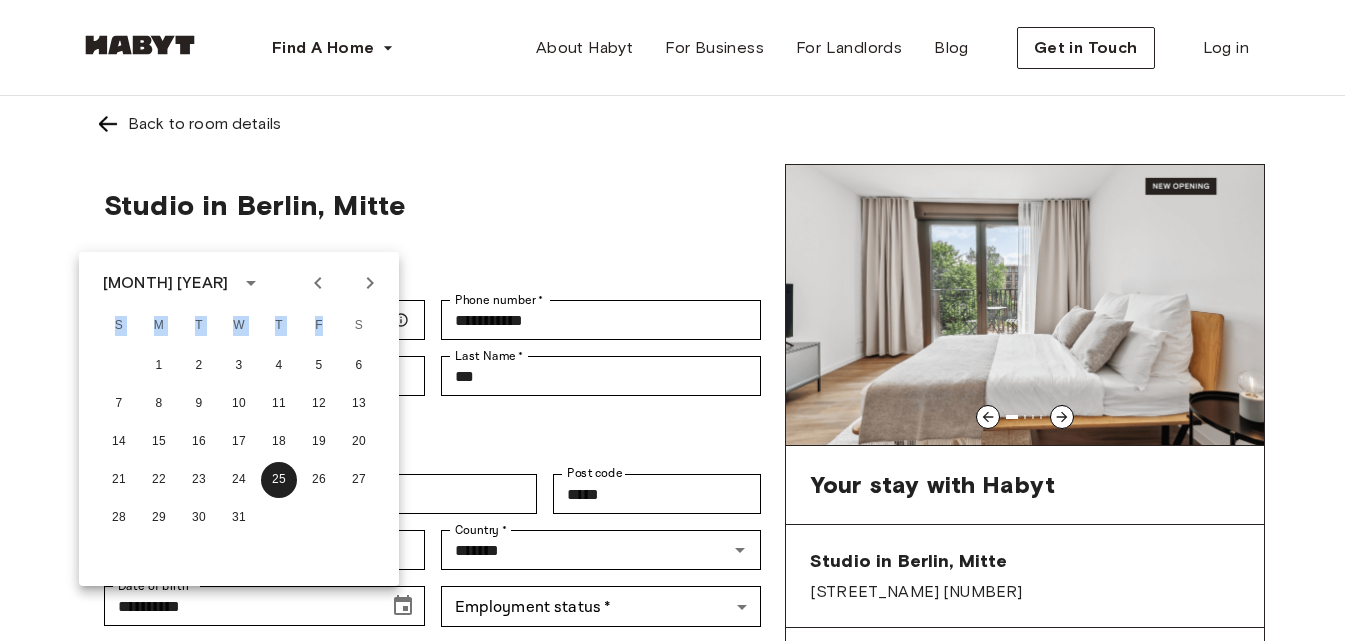 drag, startPoint x: 335, startPoint y: 305, endPoint x: 238, endPoint y: 283, distance: 99.46356 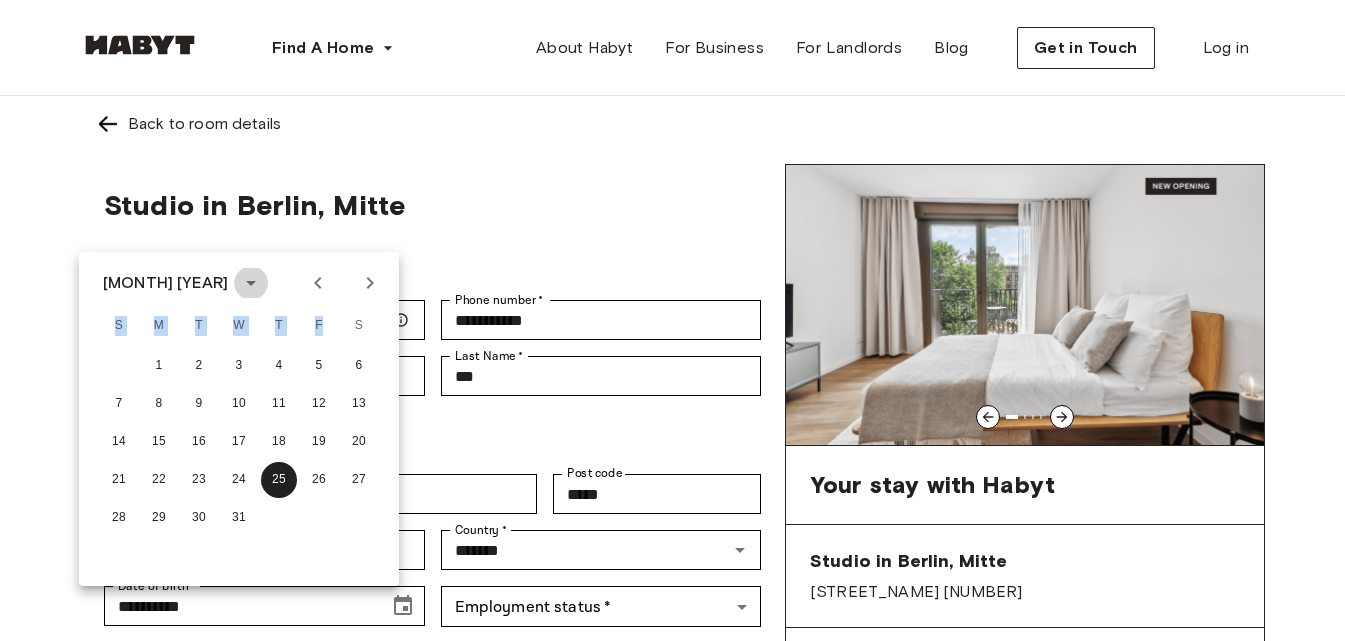click 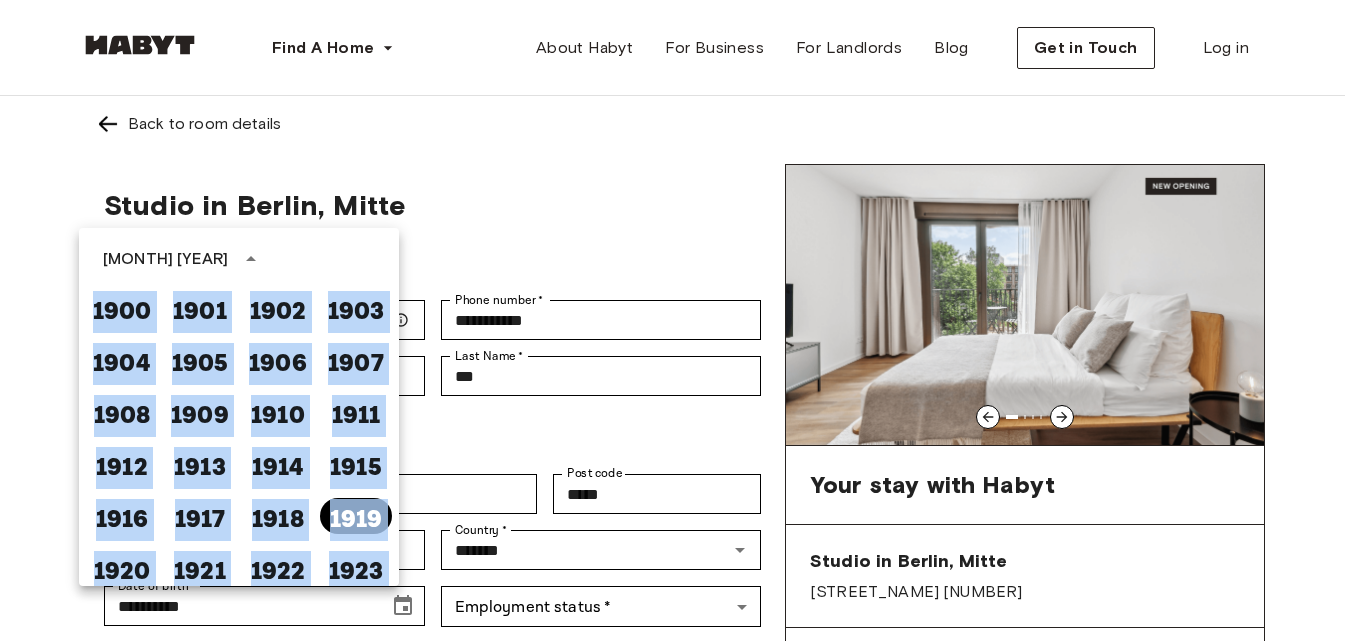 scroll, scrollTop: 135, scrollLeft: 0, axis: vertical 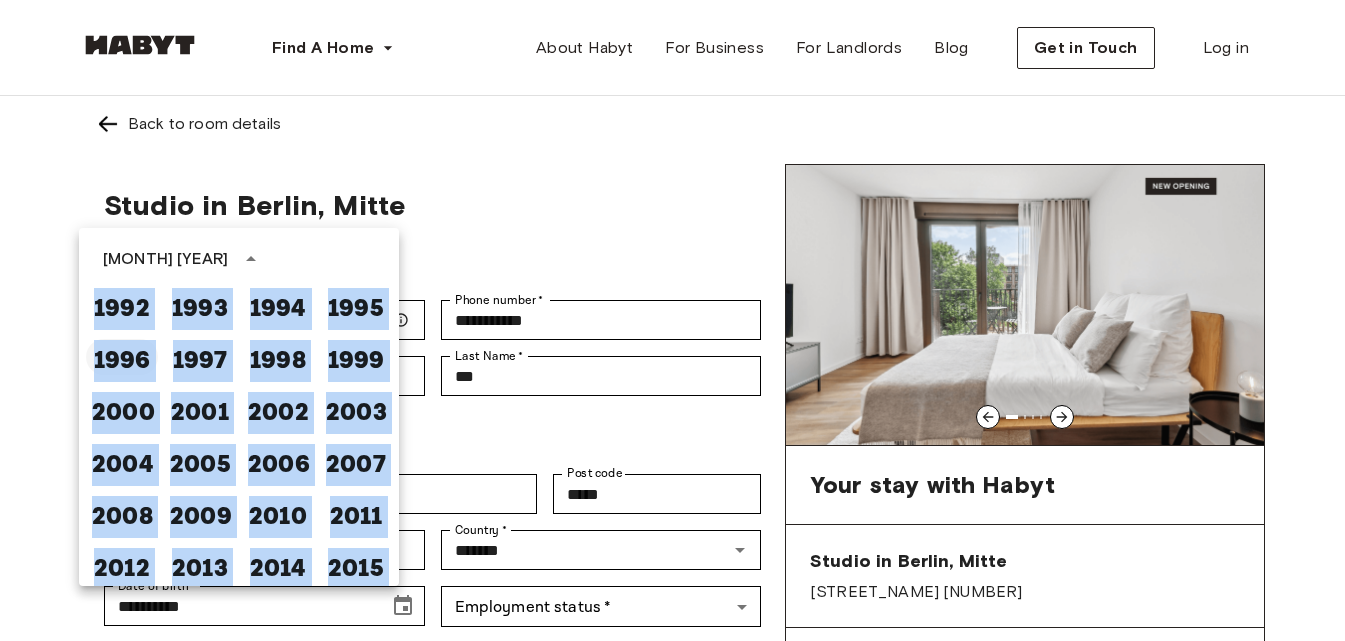 click on "1996" at bounding box center [122, 357] 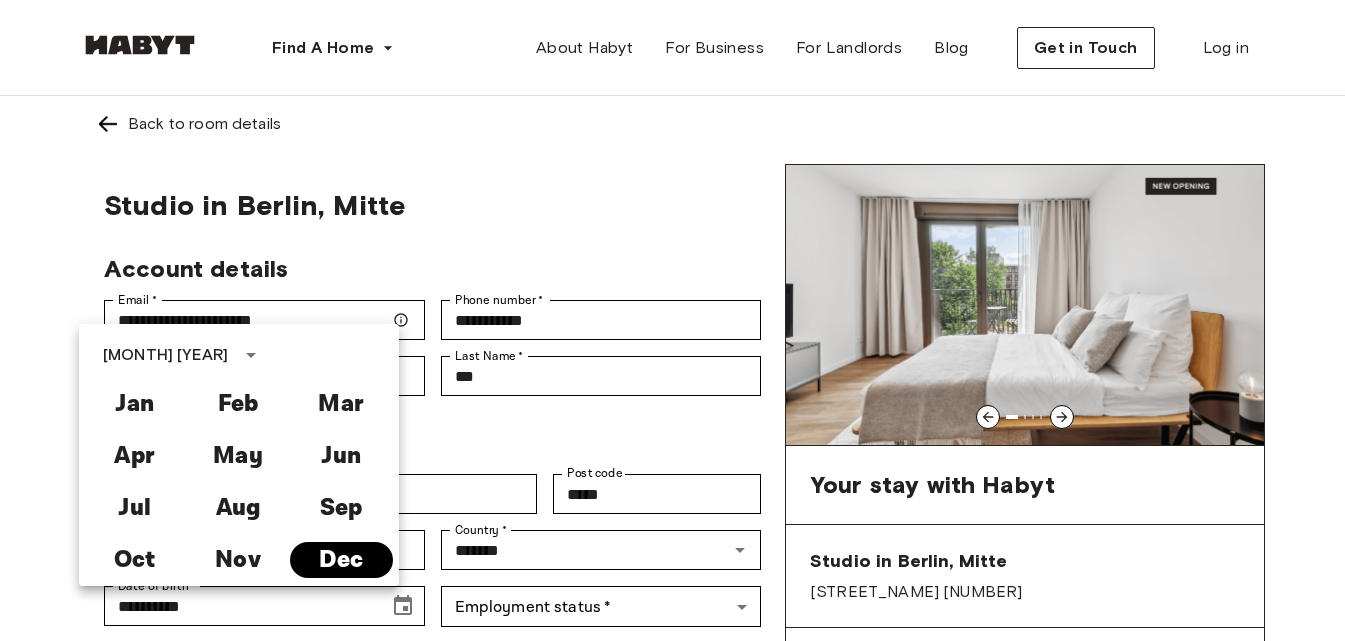 click on "Dec" at bounding box center [341, 560] 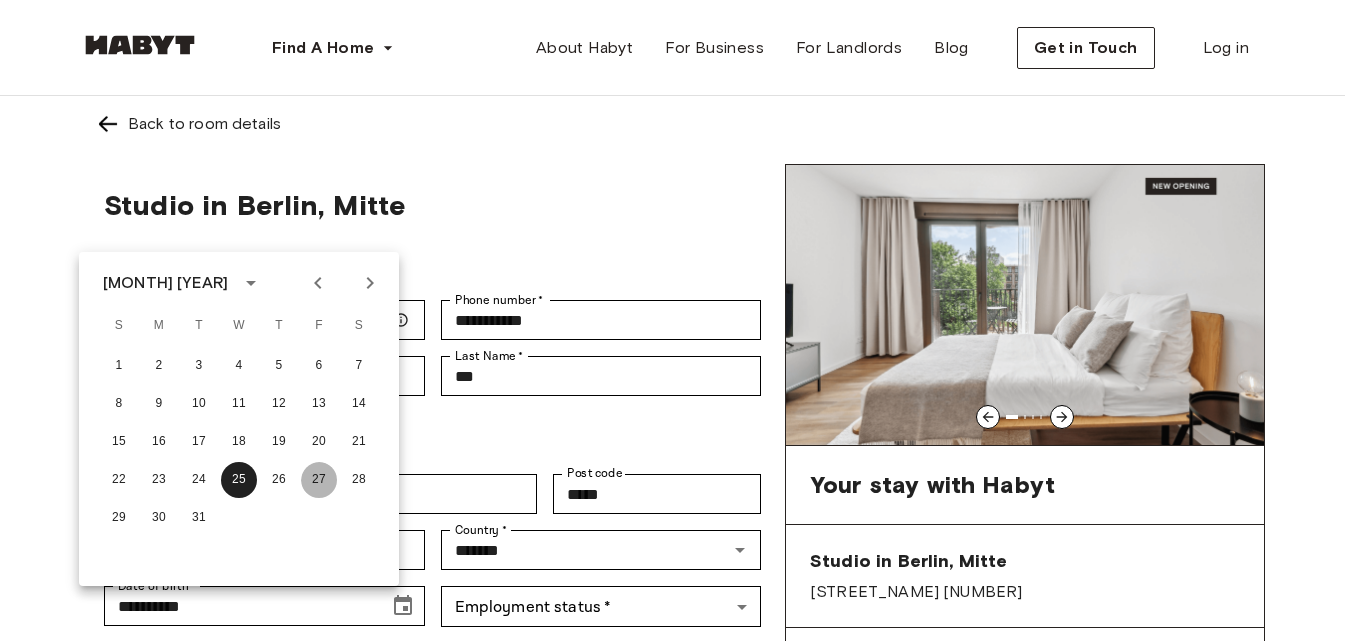click on "27" at bounding box center [319, 480] 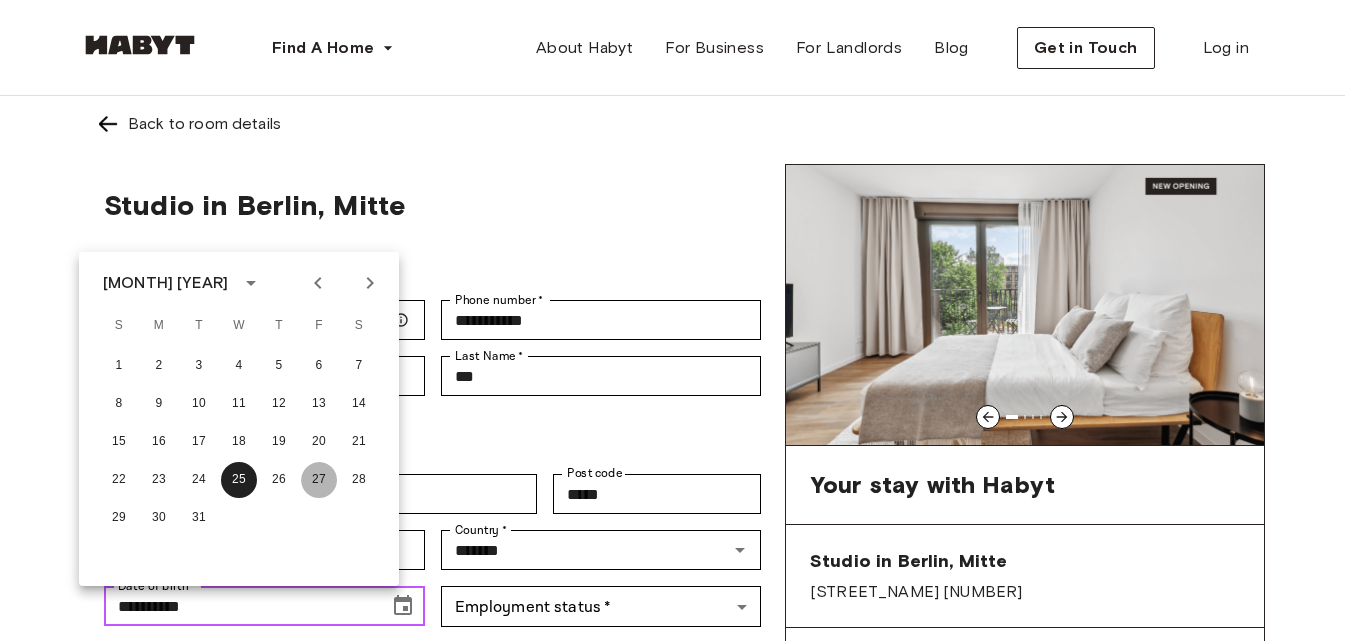 type on "**********" 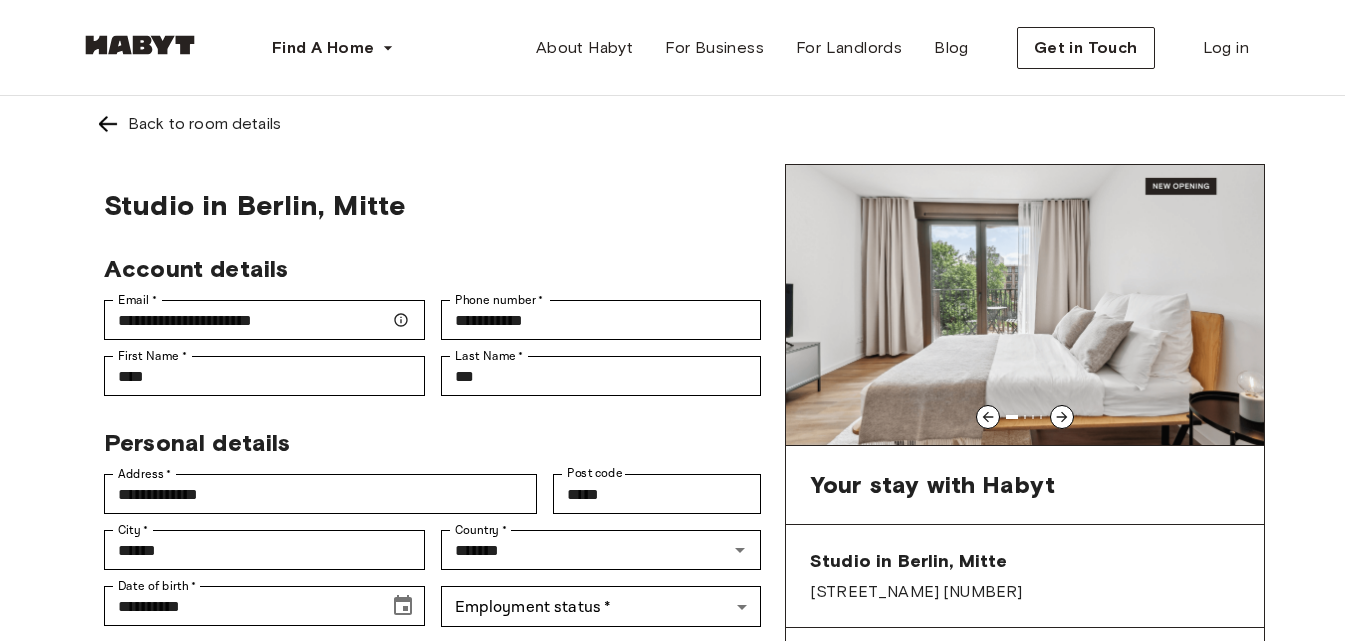 click on "Back to room details Studio in Berlin, Mitte [STREET_NAME] [NUMBER] Move-in from: [DATE] Fully furnished No hidden fees Included bills and Wi-Fi Great choice!  you found our lowest rate for this property Deposit [CURRENCY][AMOUNT] Charged only at the signature of the contract [CURRENCY][AMOUNT]" at bounding box center [672, 772] 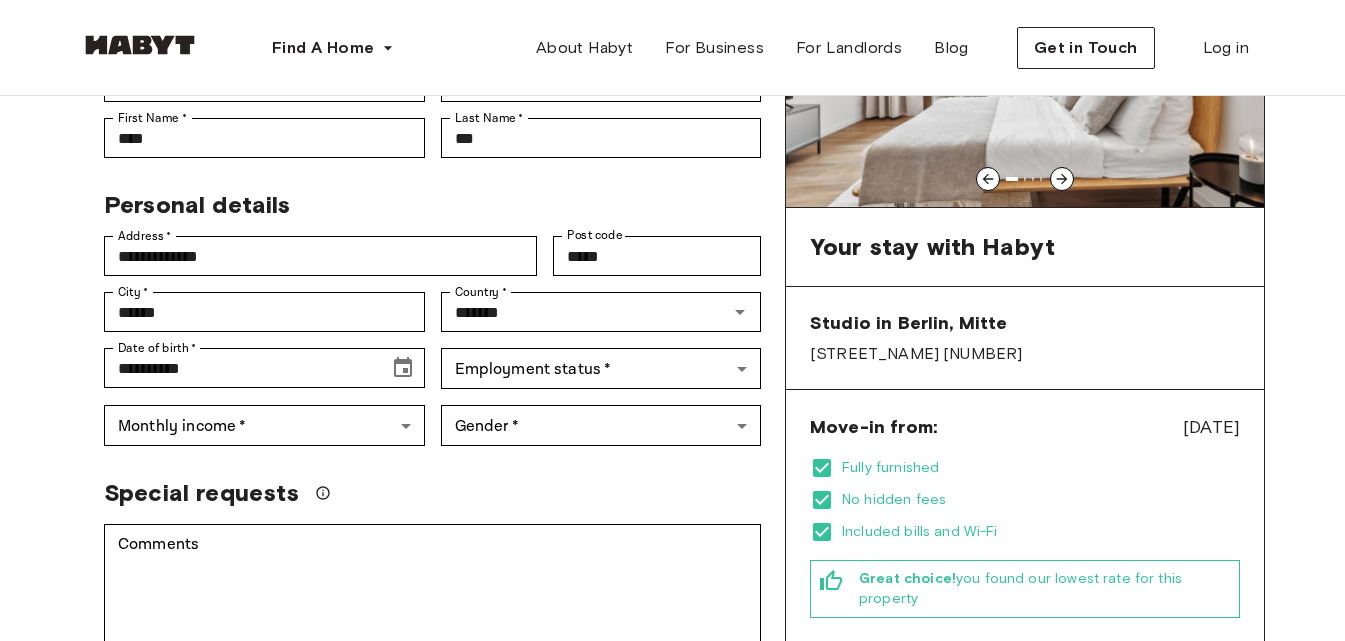 scroll, scrollTop: 240, scrollLeft: 0, axis: vertical 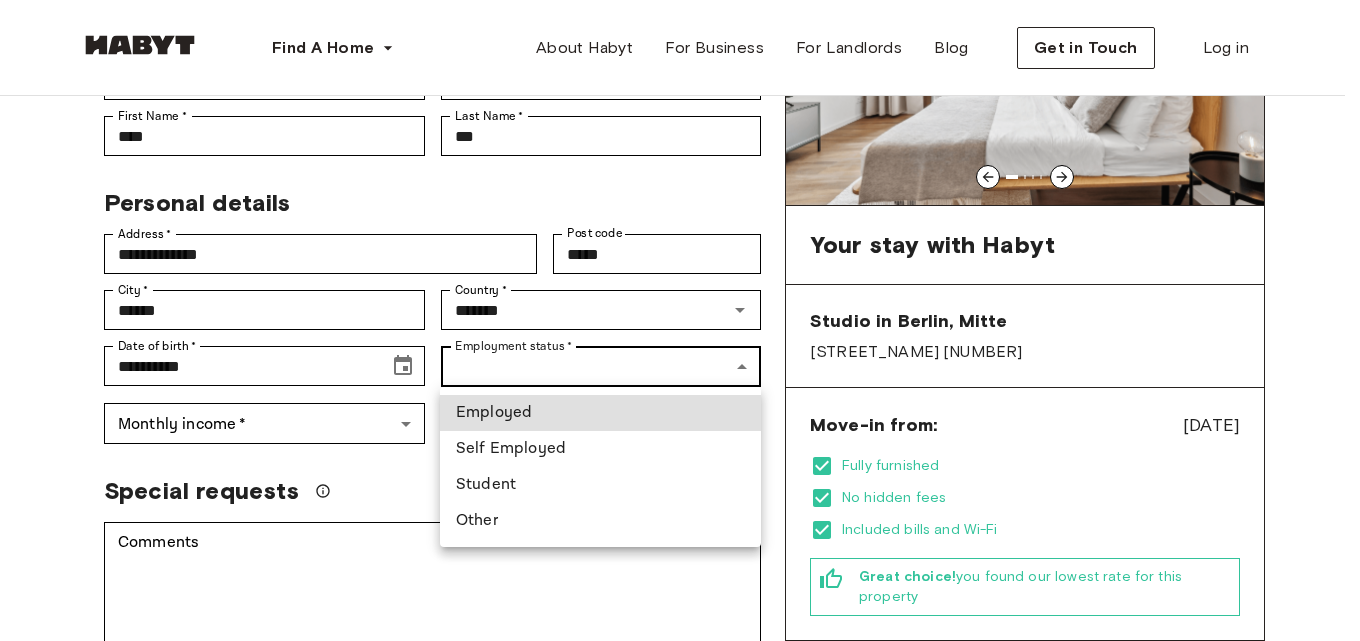click on "Find A Home Europe Amsterdam Berlin Frankfurt Hamburg Lisbon Madrid Milan Modena Paris Turin Munich Rotterdam Stuttgart Dusseldorf Cologne Zurich The Hague Graz Brussels Leipzig Asia Hong Kong Singapore Seoul Phuket Tokyo About Habyt For Business For Landlords Blog Get in Touch Log in Back to room details Studio in Berlin, Mitte Account details Email ​ * [EMAIL] Email ​ * Phone number ​ * [PHONE] Phone number ​ * First Name ​ * [FIRST_NAME] First Name ​ * Last Name ​ * [LAST_NAME] Last Name ​ * Personal details Address ​ * [ADDRESS] Address ​ * Post code [POST_CODE] Post code City ​ * [CITY] City ​ * Country ​ * [COUNTRY] Country ​ * Date of birth ​ * [DATE_OF_BIRTH] Date of birth ​ * Employment status ​ * [EMPLOYMENT_STATUS] Employment status ​ * Monthly income ​ * [MONTHLY_INCOME] Monthly income ​ * Gender ​ * [GENDER] Gender ​ * Special requests Comments * Comments I agree with Habyt's  Terms of Service  and  Privacy Policy Confirm Application You won't be charged today Have more questions? Help Center" at bounding box center (680, 946) 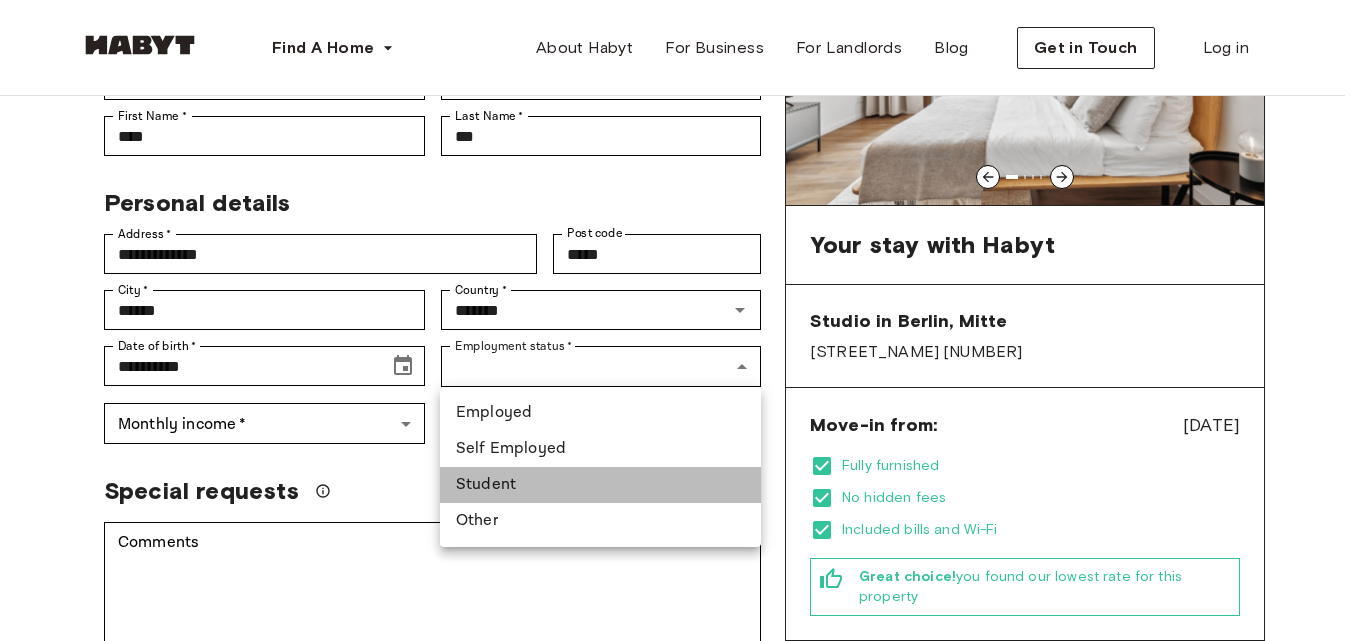 click on "Student" at bounding box center (600, 485) 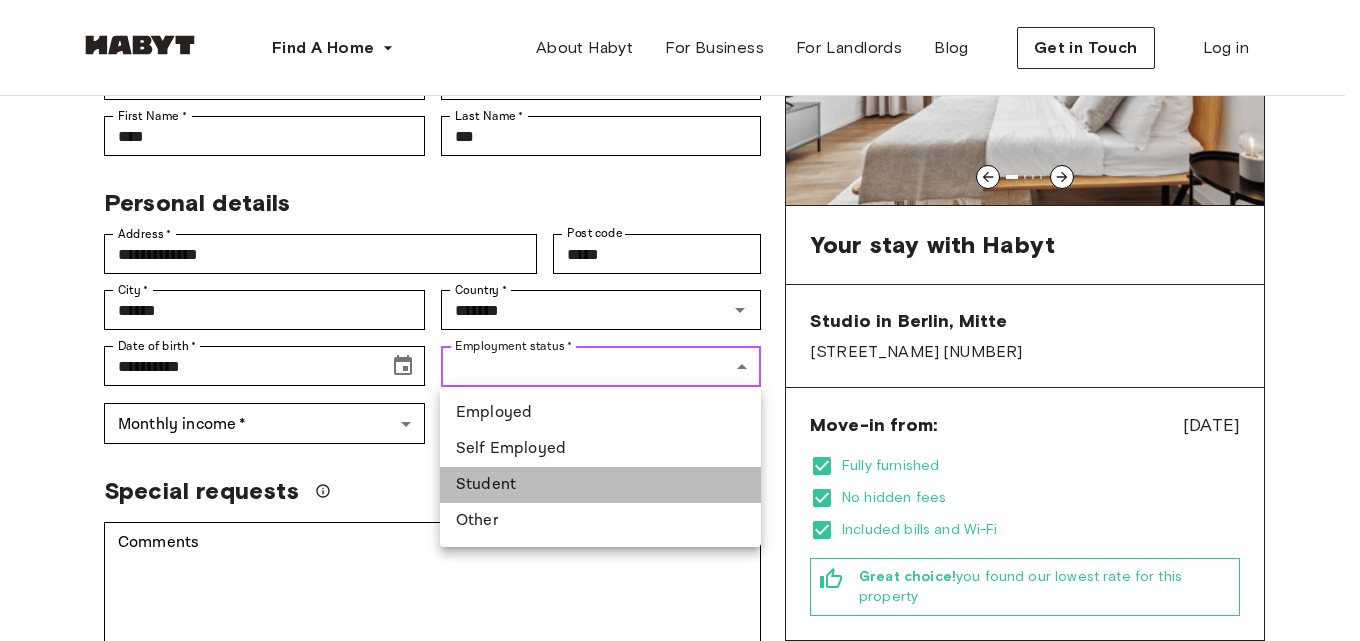 type on "*******" 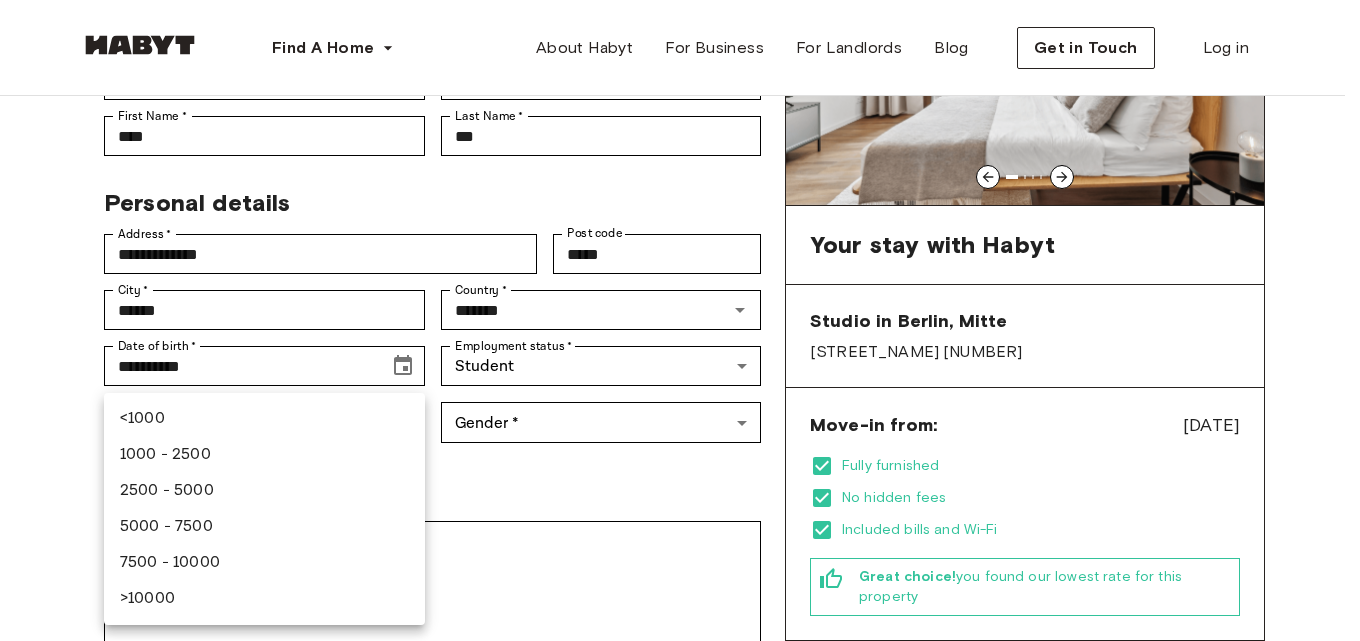 click on "Find A Home Europe Amsterdam Berlin Frankfurt Hamburg Lisbon Madrid Milan Modena Paris Turin Munich Rotterdam Stuttgart Dusseldorf Cologne Zurich The Hague Graz Brussels Leipzig Asia Hong Kong Singapore Seoul Phuket Tokyo About Habyt For Business For Landlords Blog Get in Touch Log in Back to room details Studio in Berlin, Mitte Account details Email ​ * [EMAIL] Email ​ * Phone number ​ * [PHONE] Phone number ​ * First Name ​ * [FIRST_NAME] First Name ​ * Last Name ​ * [LAST_NAME] Last Name ​ * Personal details Address ​ * [ADDRESS] Address ​ * Post code [POST_CODE] Post code City ​ * [CITY] City ​ * Country ​ * [COUNTRY] Country ​ * Date of birth ​ * [DATE_OF_BIRTH] Date of birth ​ * Employment status ​ * Student [EMPLOYMENT_STATUS] Employment status ​ * Monthly income ​ * [MONTHLY_INCOME] Monthly income ​ * Gender ​ * [GENDER] Gender ​ * Special requests Comments * Comments I agree with Habyt's  Terms of Service  and  Privacy Policy Confirm Application You won't be charged today Have more questions?" at bounding box center [680, 946] 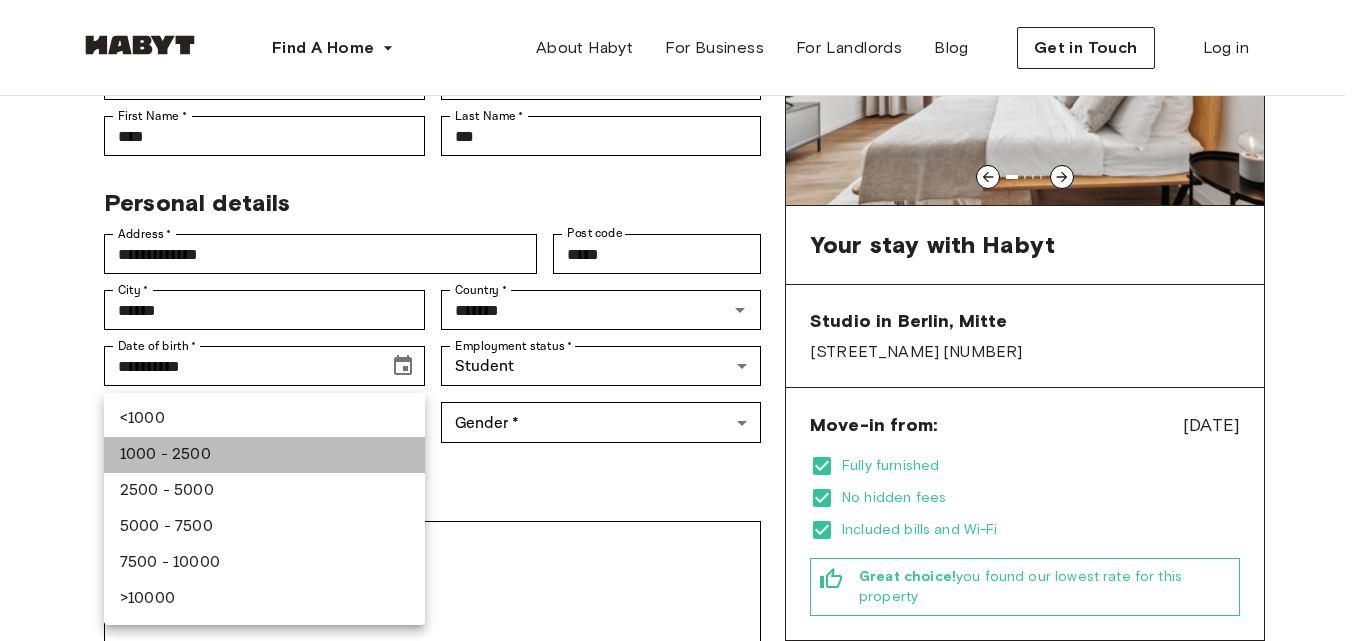 click on "1000 - 2500" at bounding box center [264, 455] 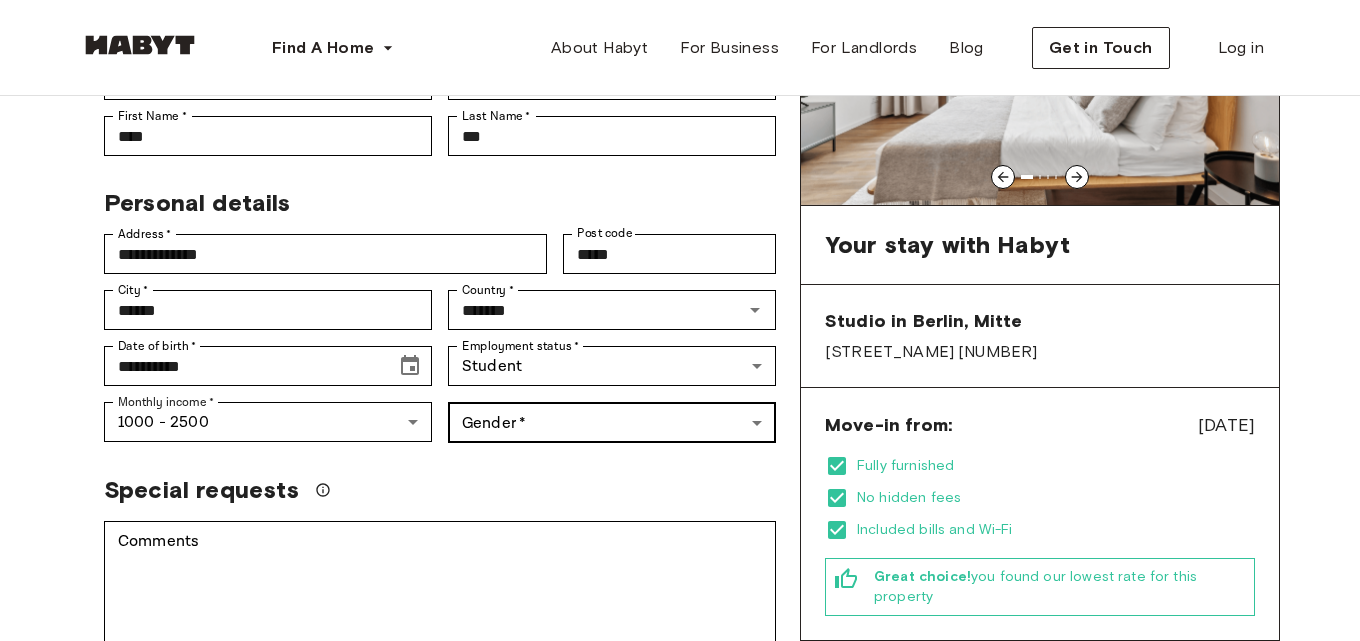 click on "Find A Home Europe Amsterdam Berlin Frankfurt Hamburg Lisbon Madrid Milan Modena Paris Turin Munich Rotterdam Stuttgart Dusseldorf Cologne Zurich The Hague Graz Brussels Leipzig Asia Hong Kong Singapore Seoul Phuket Tokyo About Habyt For Business For Landlords Blog Get in Touch Log in Back to room details Studio in Berlin, Mitte Account details Email ​ * [EMAIL] Email ​ * Phone number ​ * [PHONE] Phone number ​ * First Name ​ * [FIRST_NAME] First Name ​ * Last Name ​ * [LAST_NAME] Last Name ​ * Personal details Address ​ * [ADDRESS] Address ​ * Post code [POST_CODE] Post code City ​ * [CITY] City ​ * Country ​ * [COUNTRY] Country ​ * Date of birth ​ * [DATE_OF_BIRTH] Date of birth ​ * Employment status ​ * Student [EMPLOYMENT_STATUS] Employment status ​ * Monthly income ​ * 1000 - 2500 [MONTHLY_INCOME] Monthly income ​ * Gender ​ * [GENDER] Gender ​ * Special requests Comments * Comments I agree with Habyt's  Terms of Service  and  Privacy Policy Confirm Application You won't be charged today Deposit" at bounding box center [680, 947] 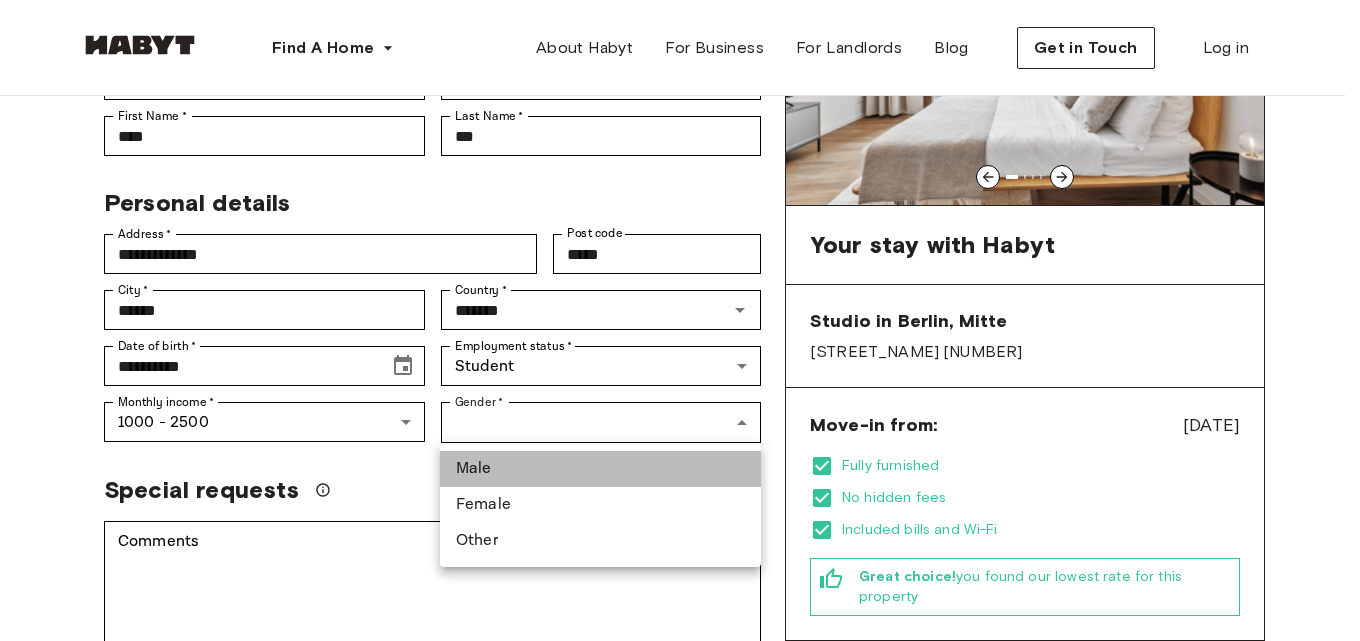 click on "Male" at bounding box center [600, 469] 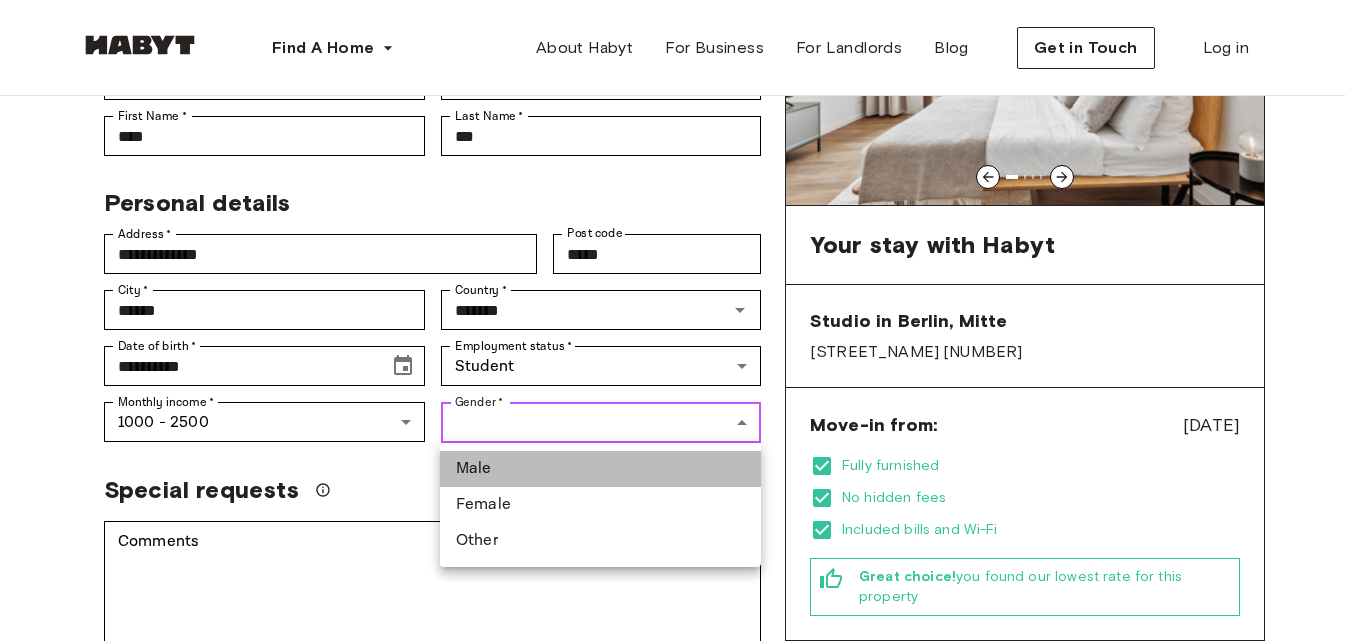 type on "****" 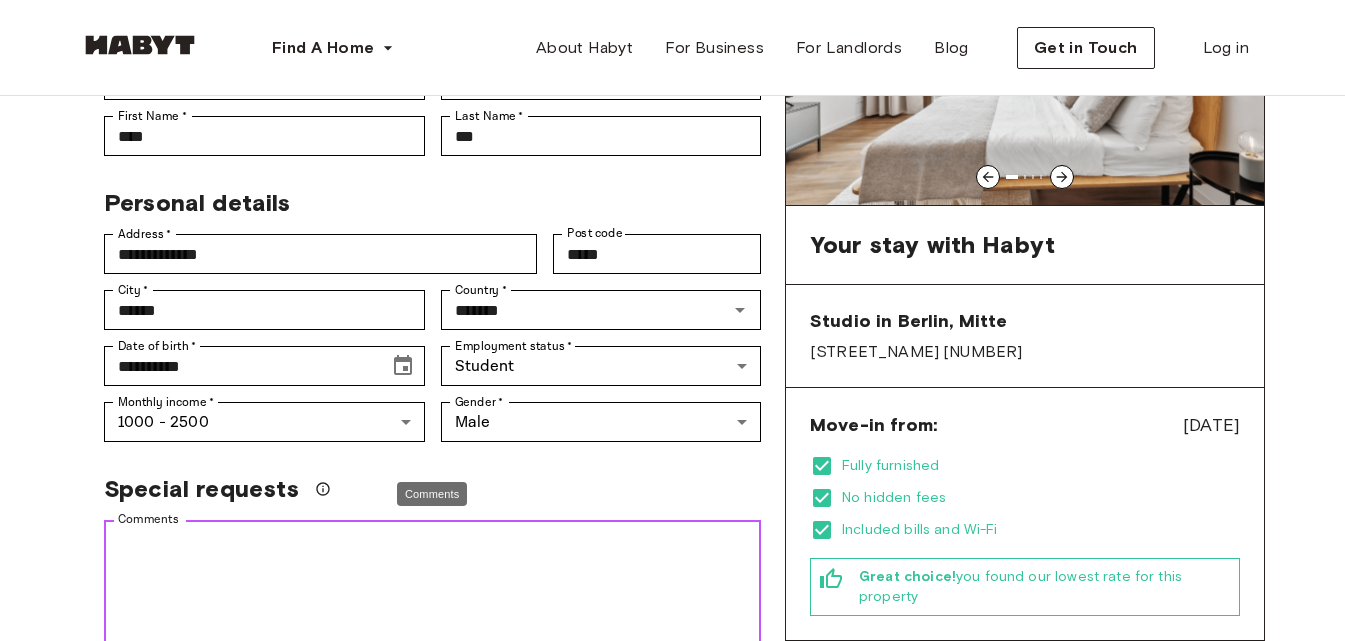 click on "Comments" at bounding box center (432, 598) 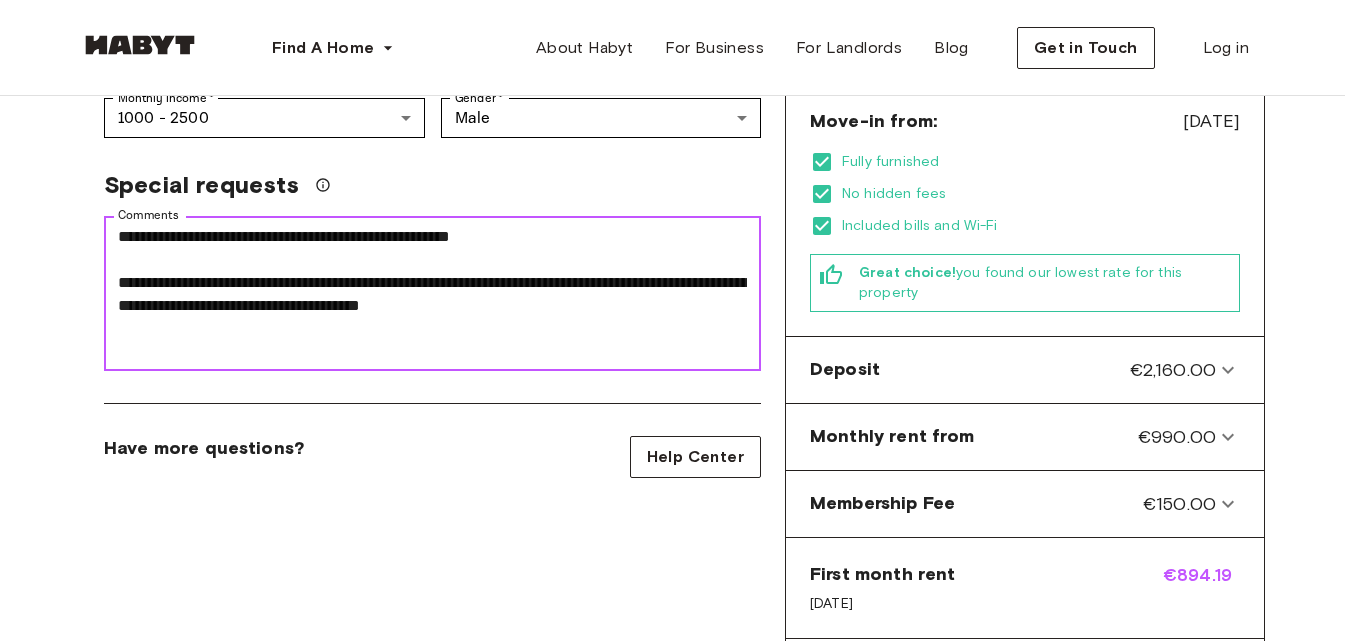 scroll, scrollTop: 548, scrollLeft: 0, axis: vertical 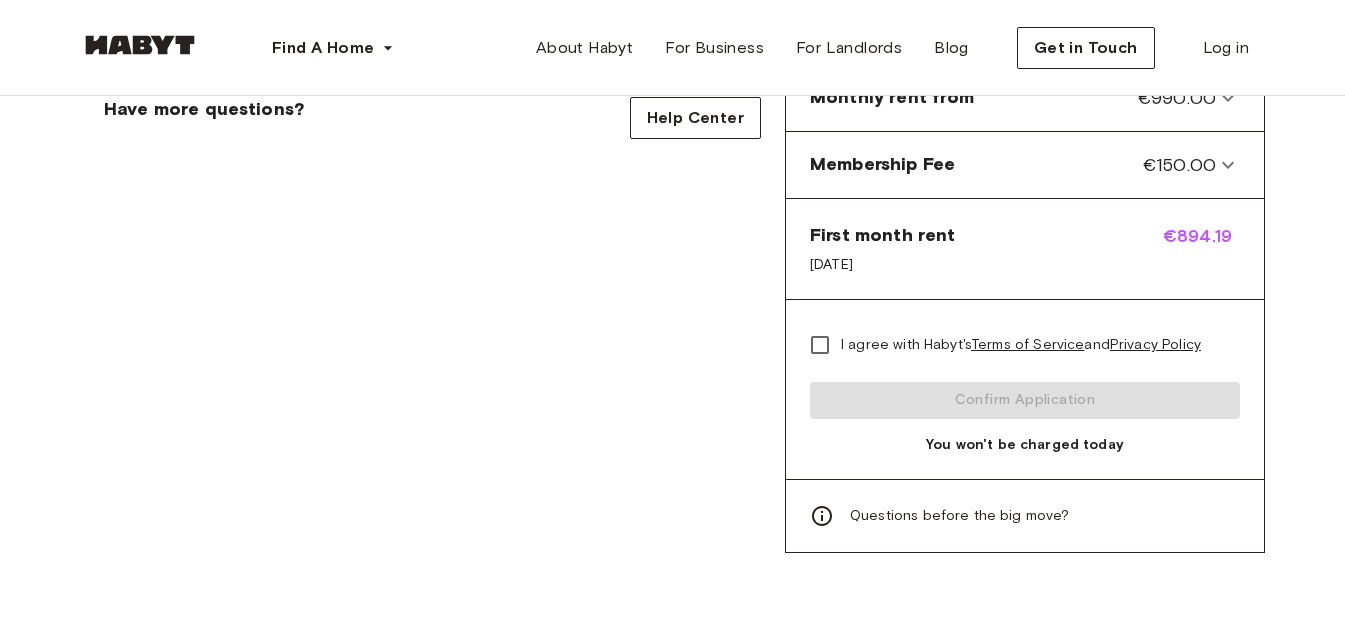 type 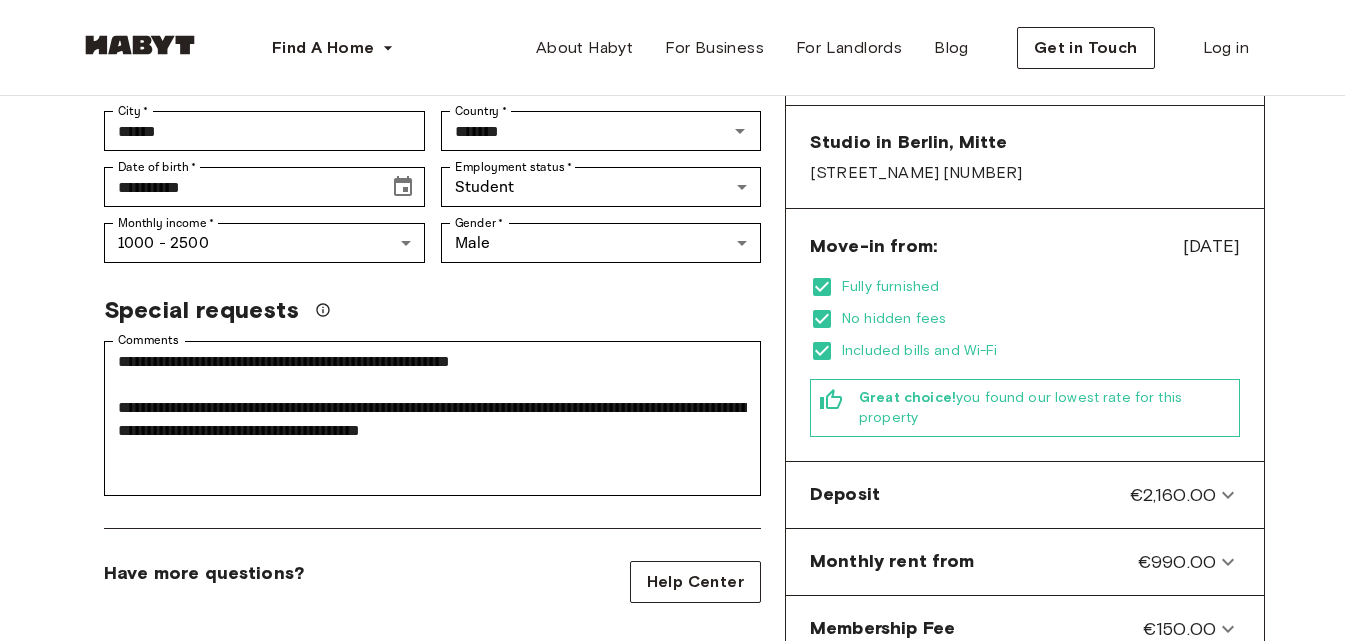 scroll, scrollTop: 408, scrollLeft: 0, axis: vertical 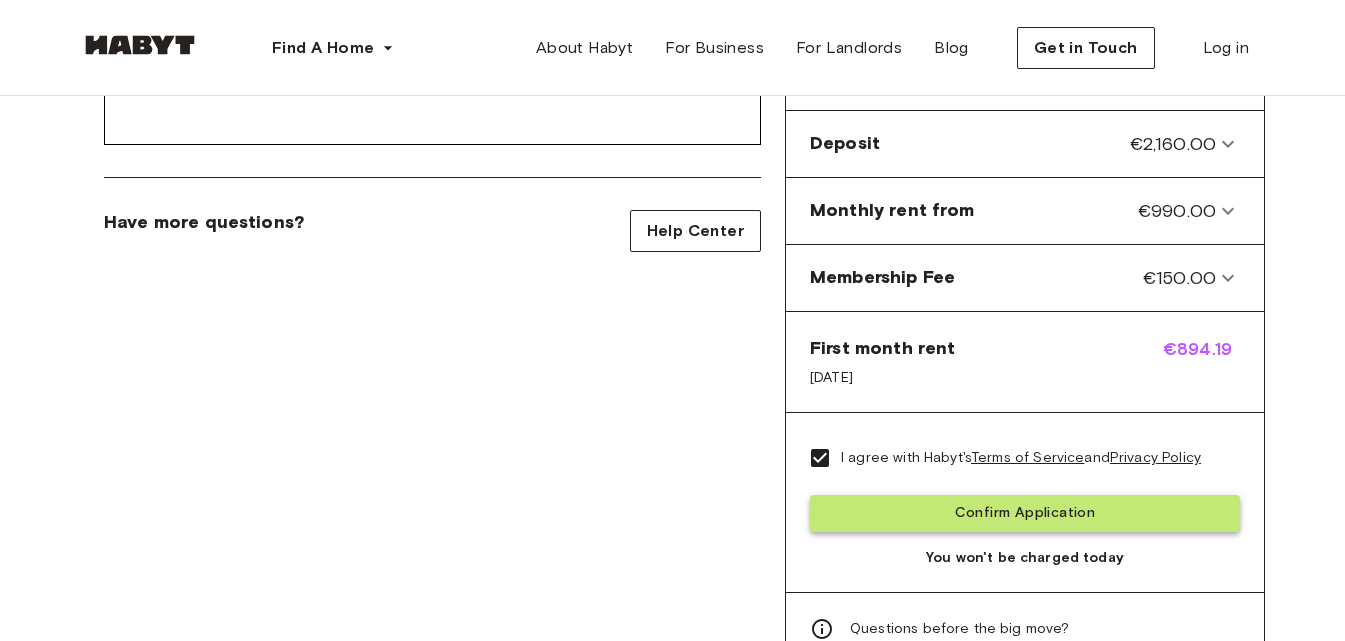 click on "Confirm Application" at bounding box center [1025, 513] 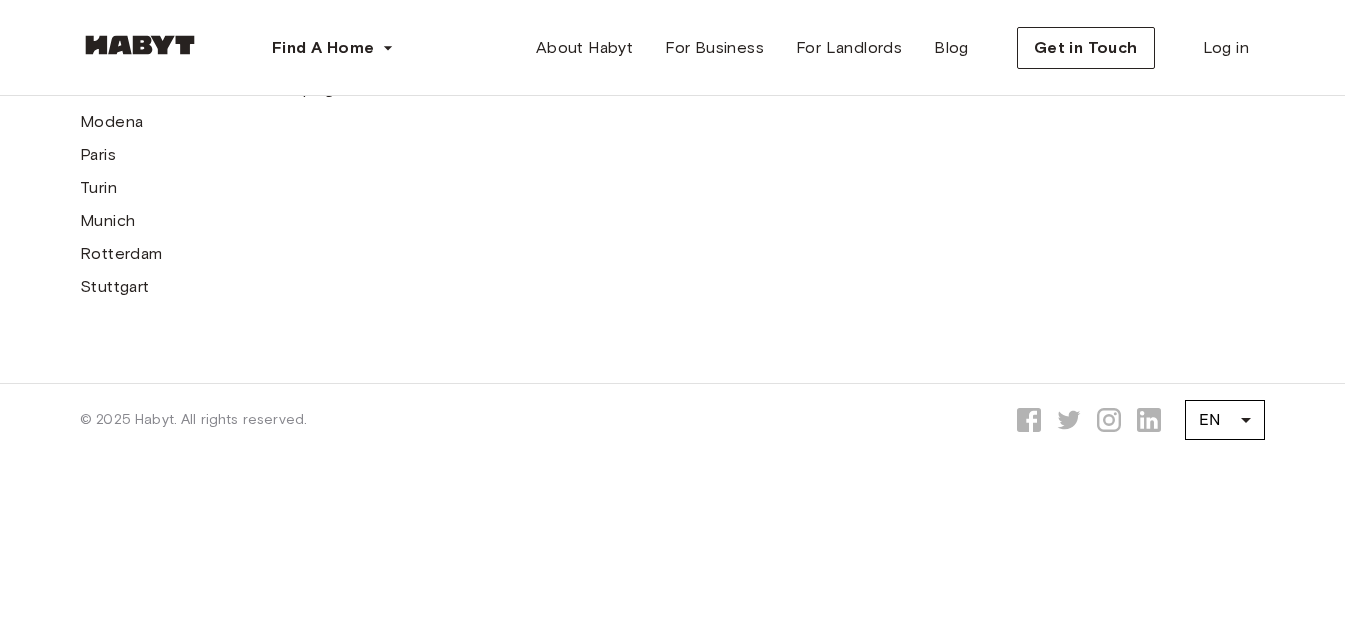 scroll, scrollTop: 0, scrollLeft: 0, axis: both 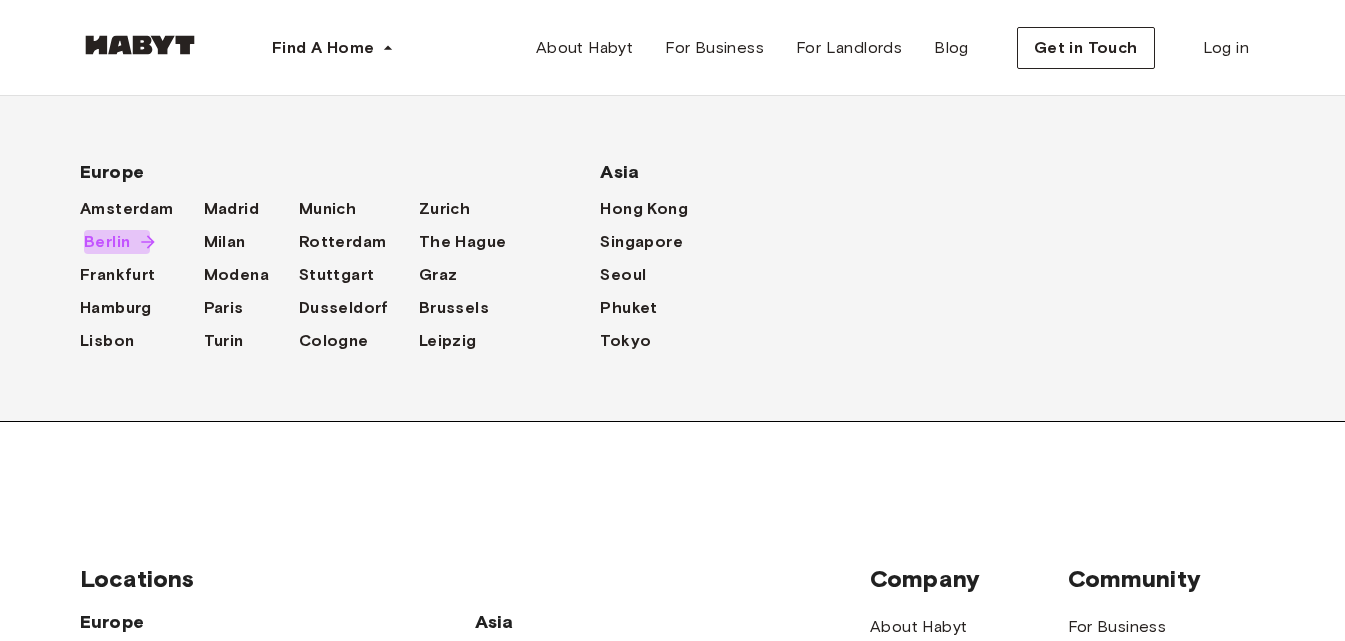 click on "Berlin" at bounding box center [107, 242] 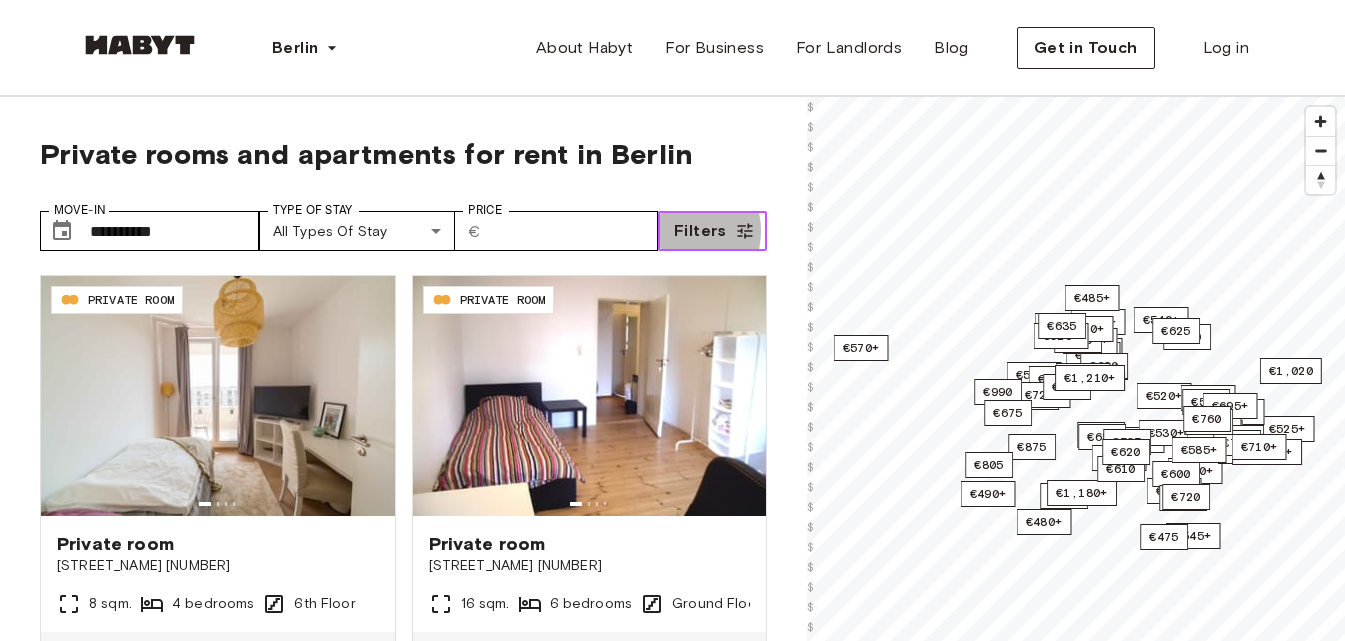 click on "Filters" at bounding box center [700, 231] 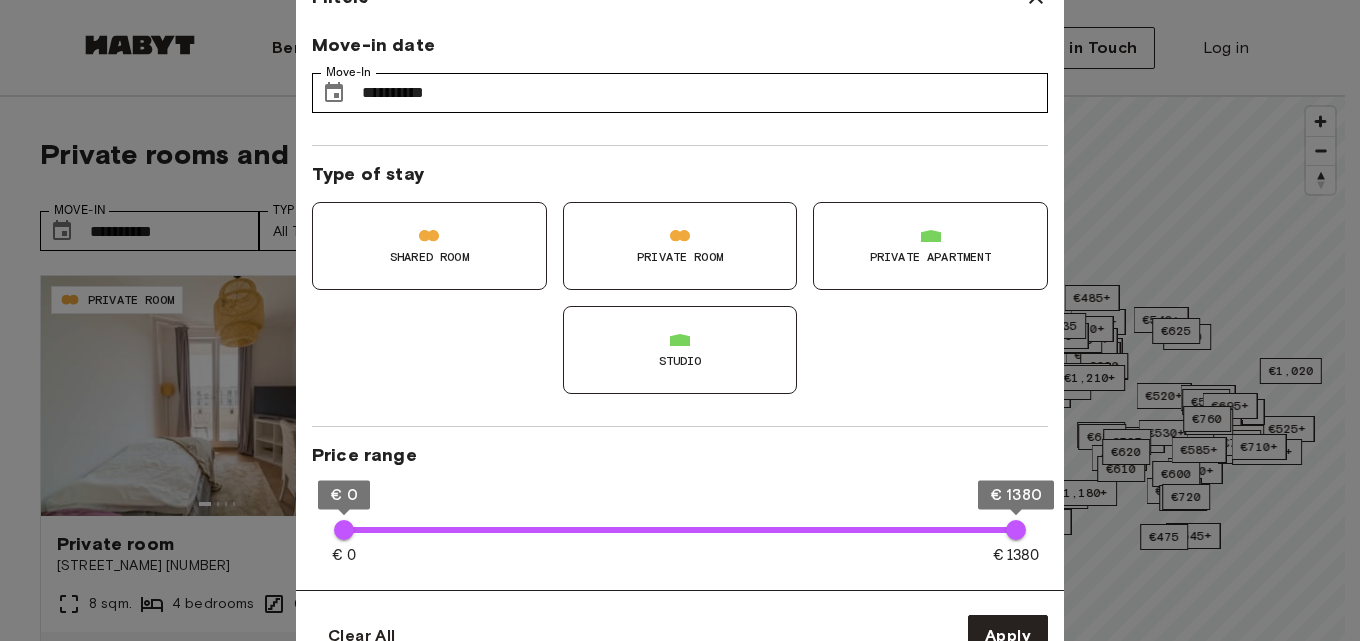 click at bounding box center [680, 320] 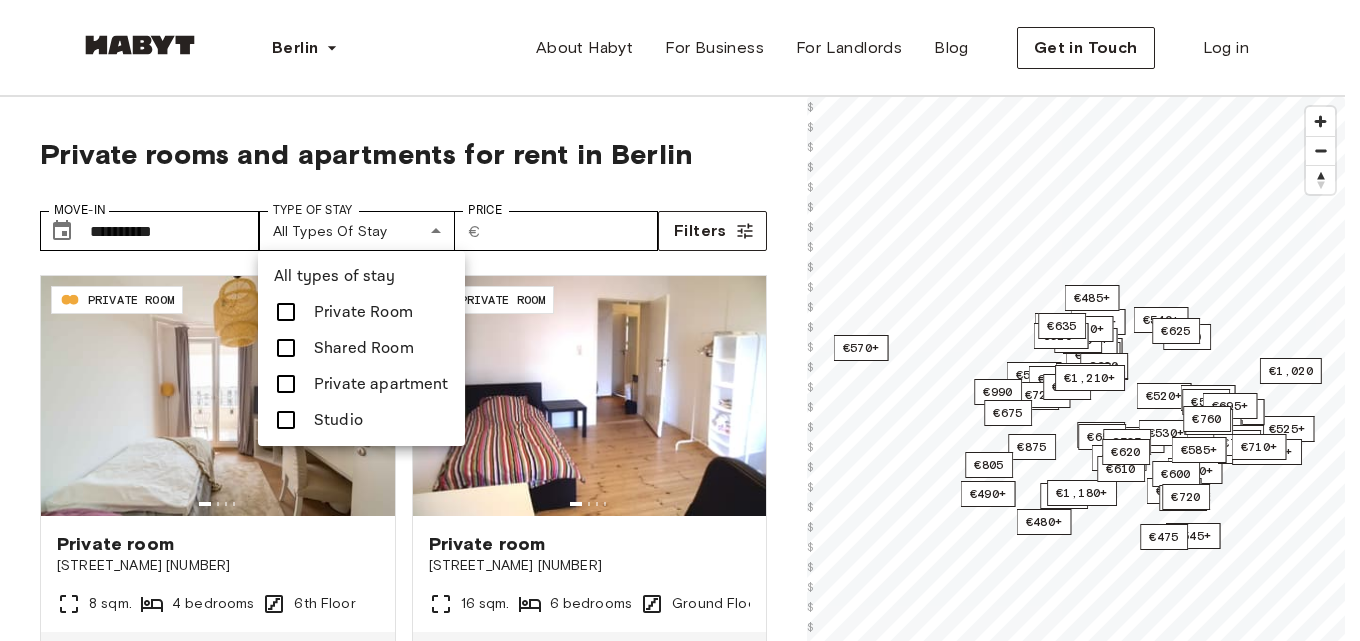 click on "Studio" at bounding box center [361, 420] 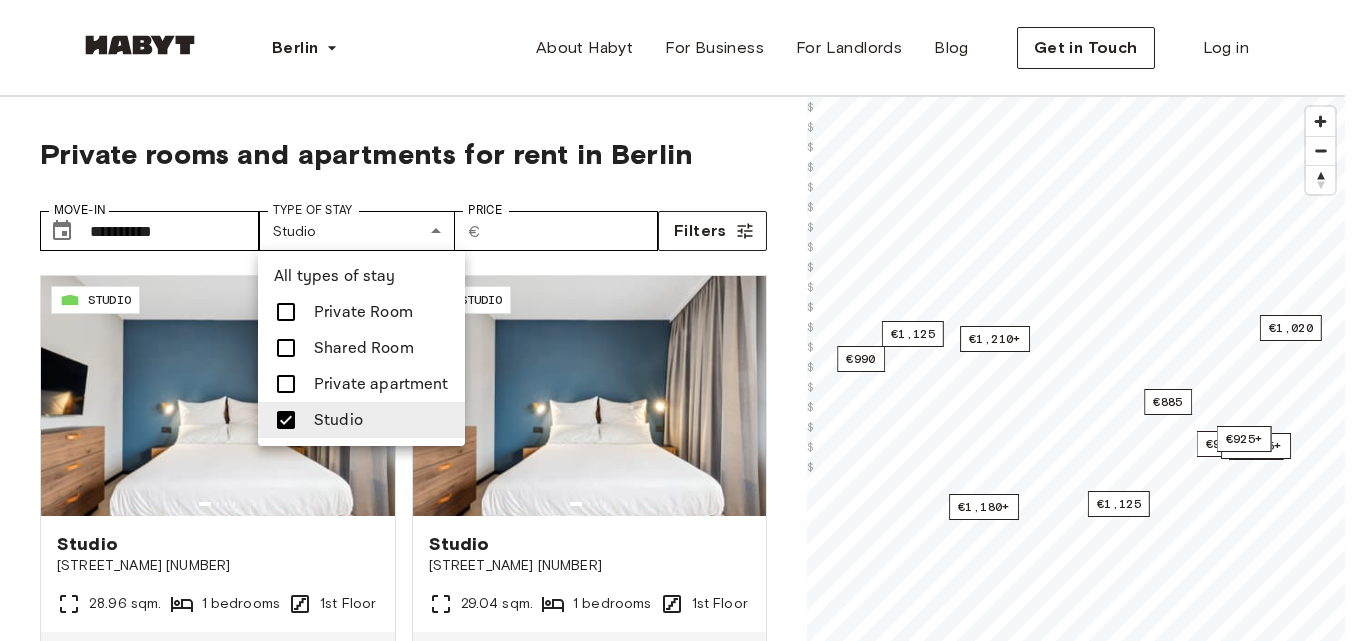 click at bounding box center [680, 320] 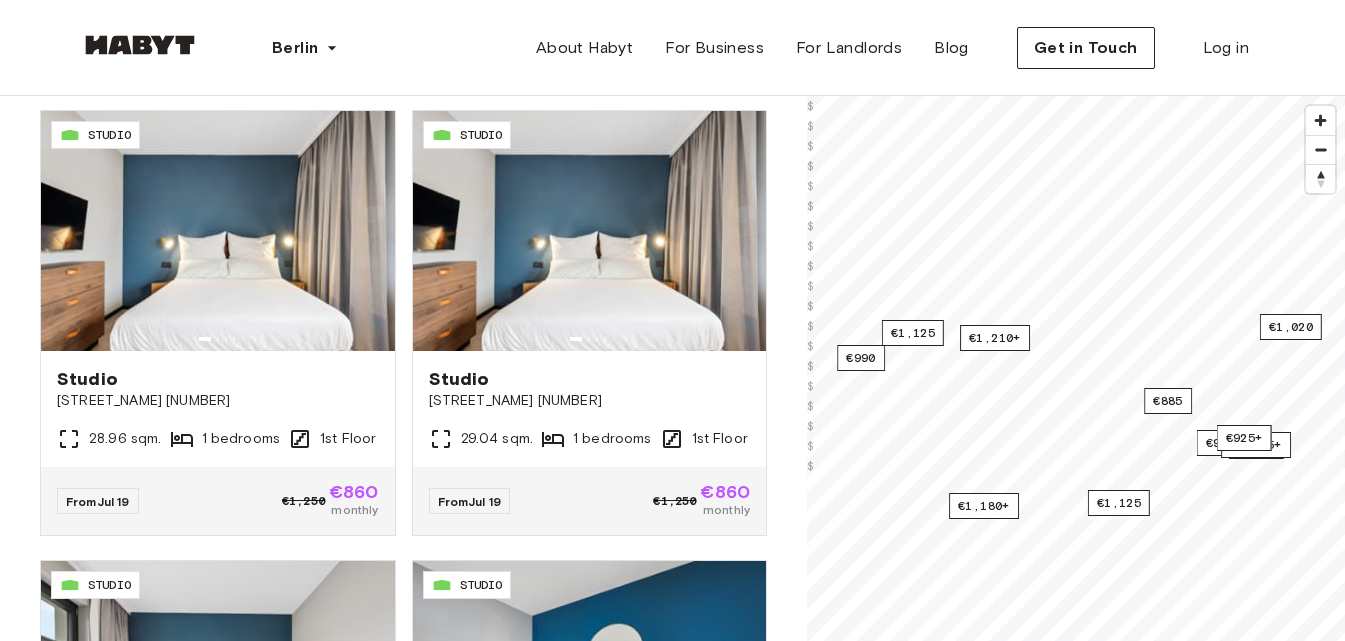 scroll, scrollTop: 150, scrollLeft: 0, axis: vertical 